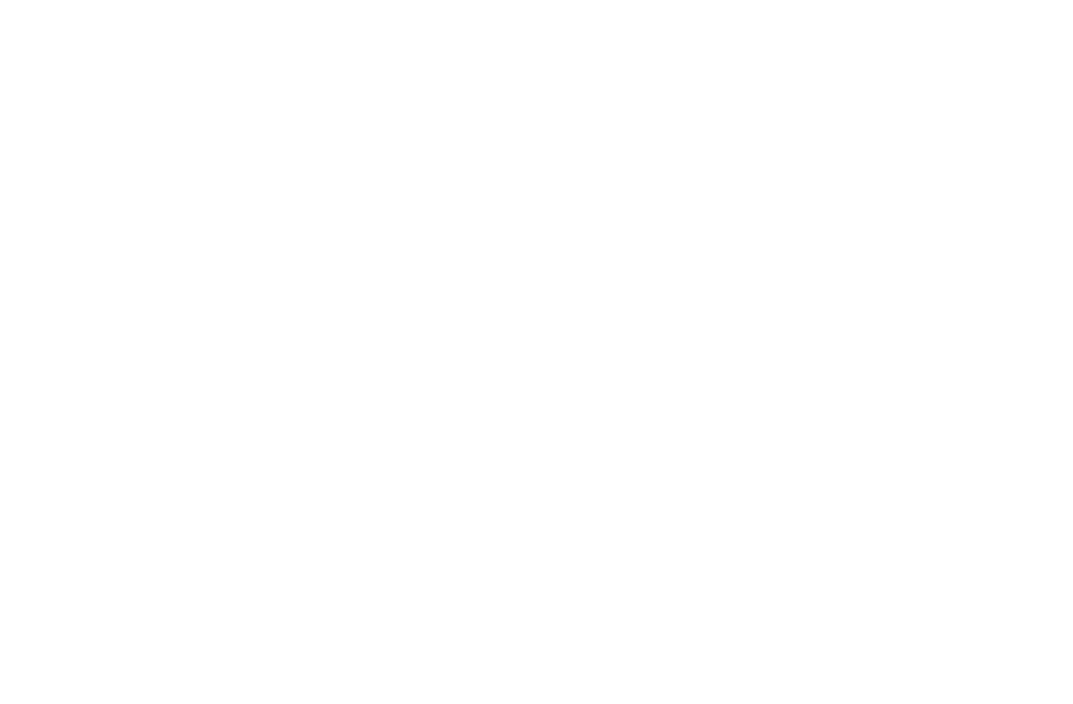 scroll, scrollTop: 0, scrollLeft: 0, axis: both 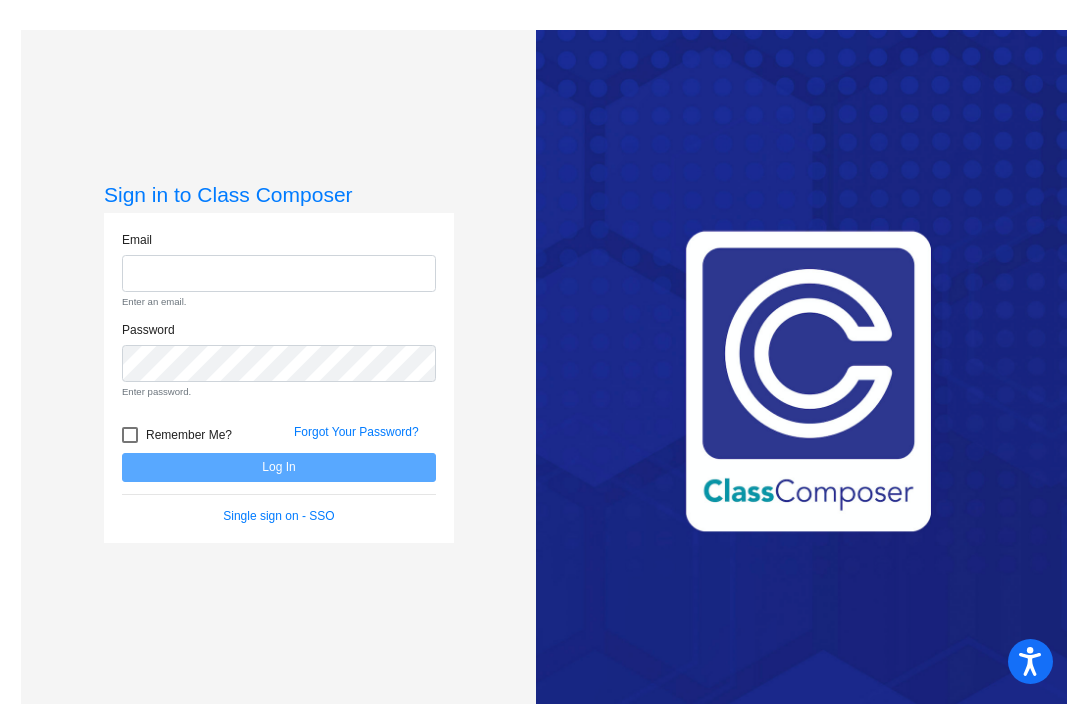 click on "Email Enter an email." 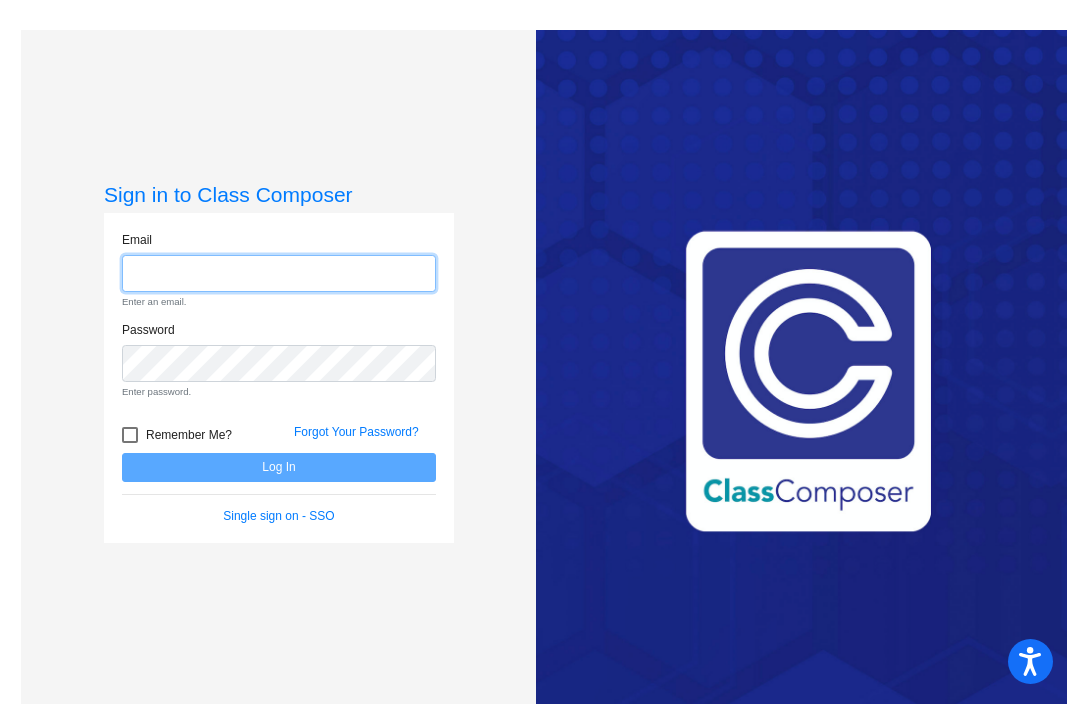 click 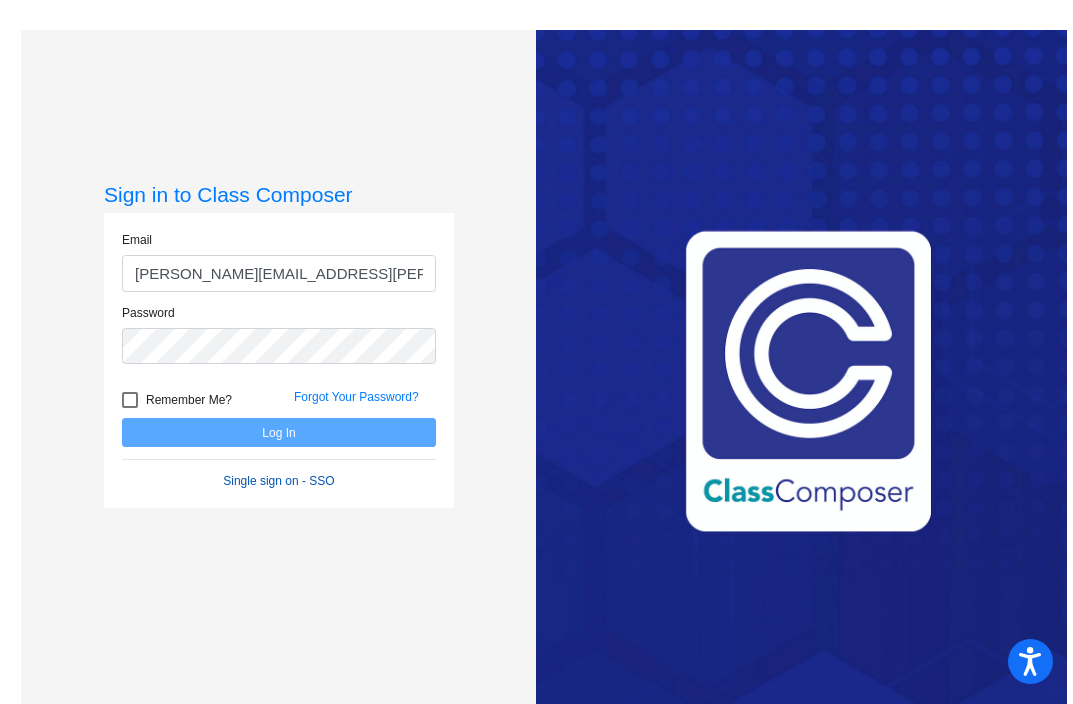 click on "Single sign on - SSO" 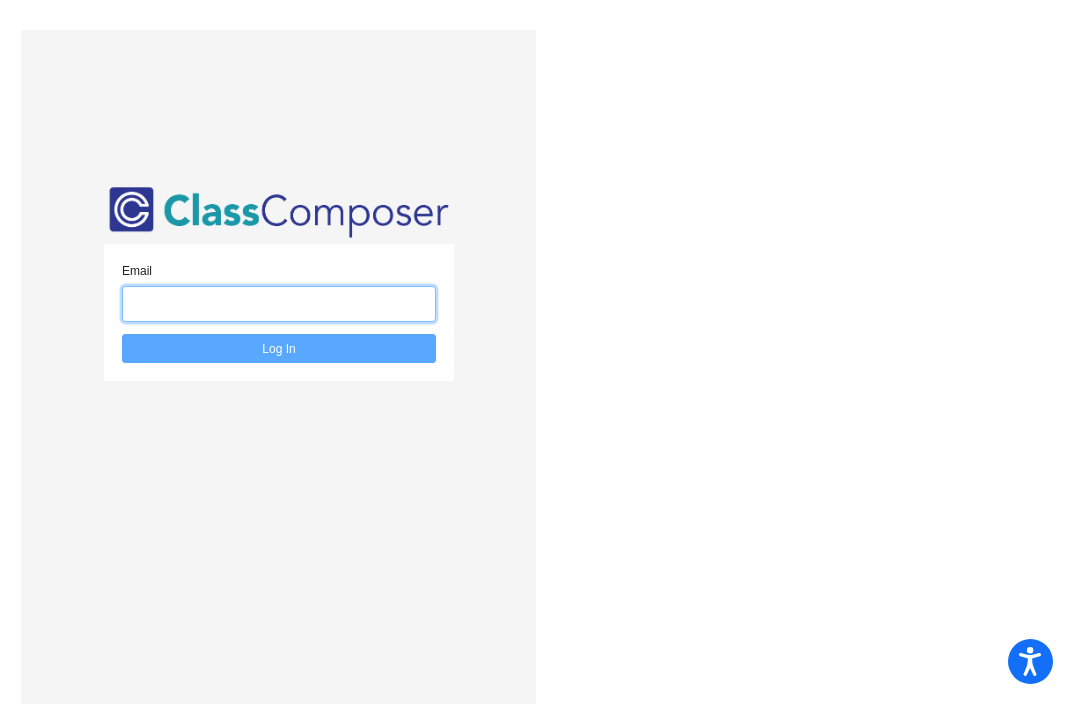 click 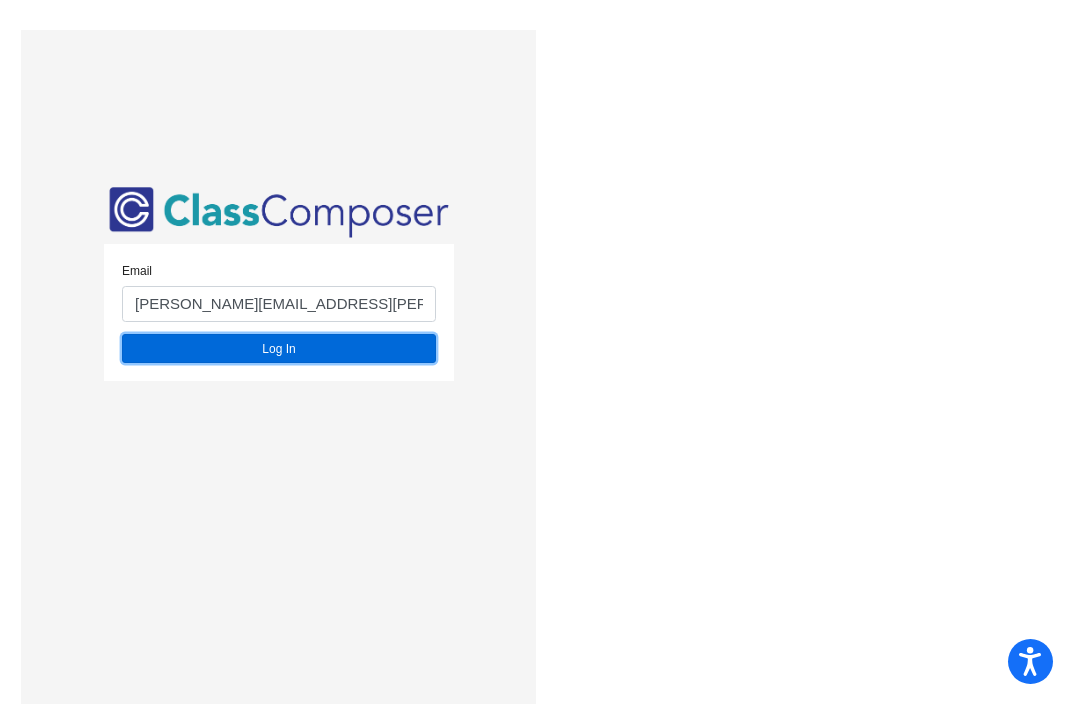 click on "Log In" 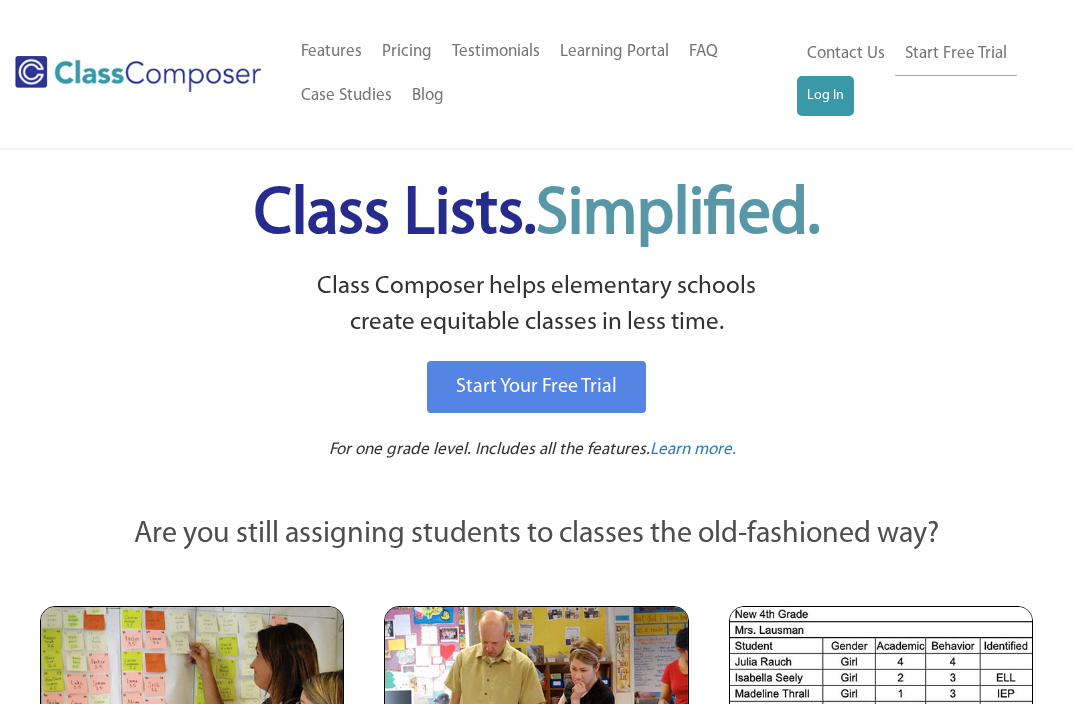 scroll, scrollTop: 0, scrollLeft: 0, axis: both 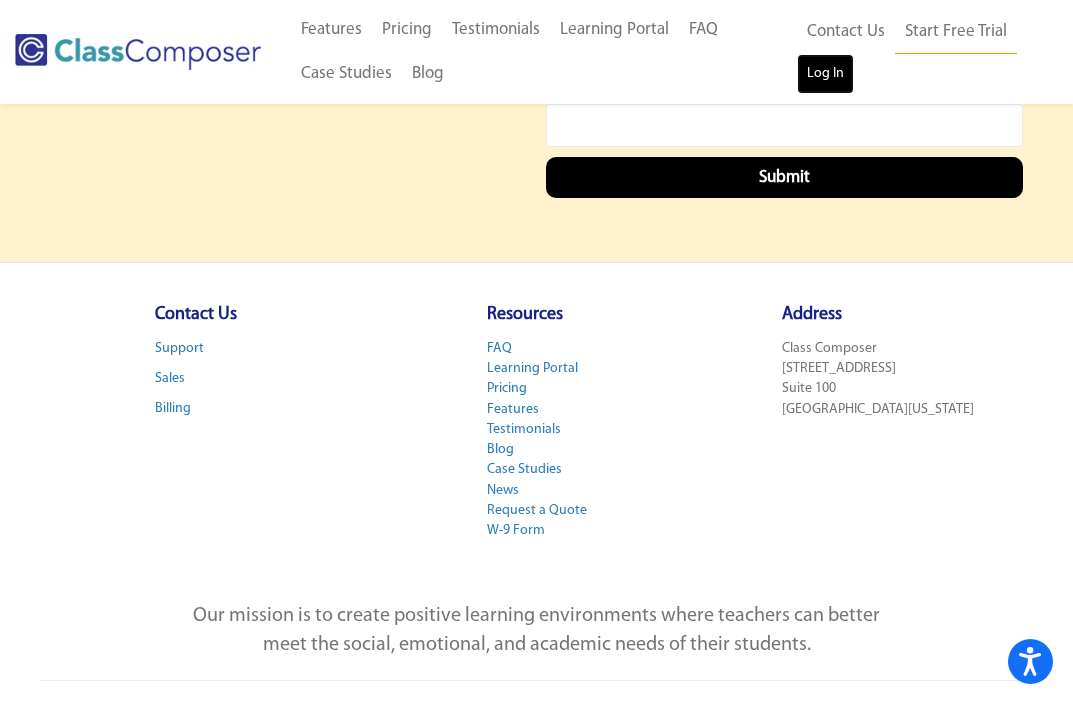 click on "Log In" at bounding box center [825, 74] 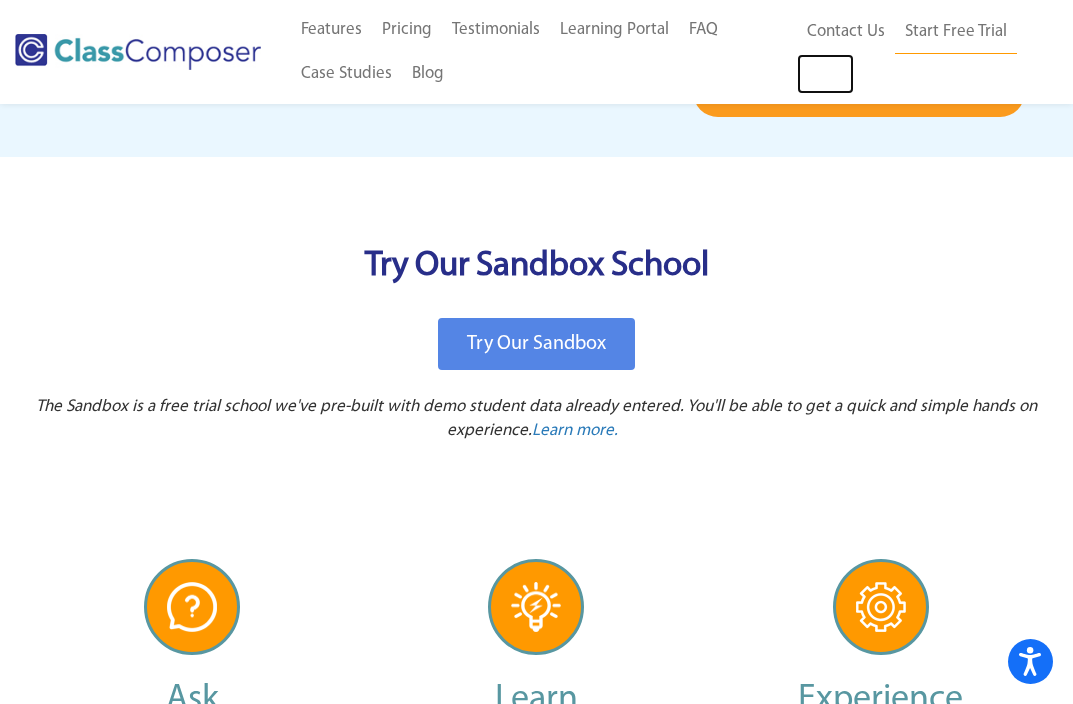 scroll, scrollTop: 4196, scrollLeft: 0, axis: vertical 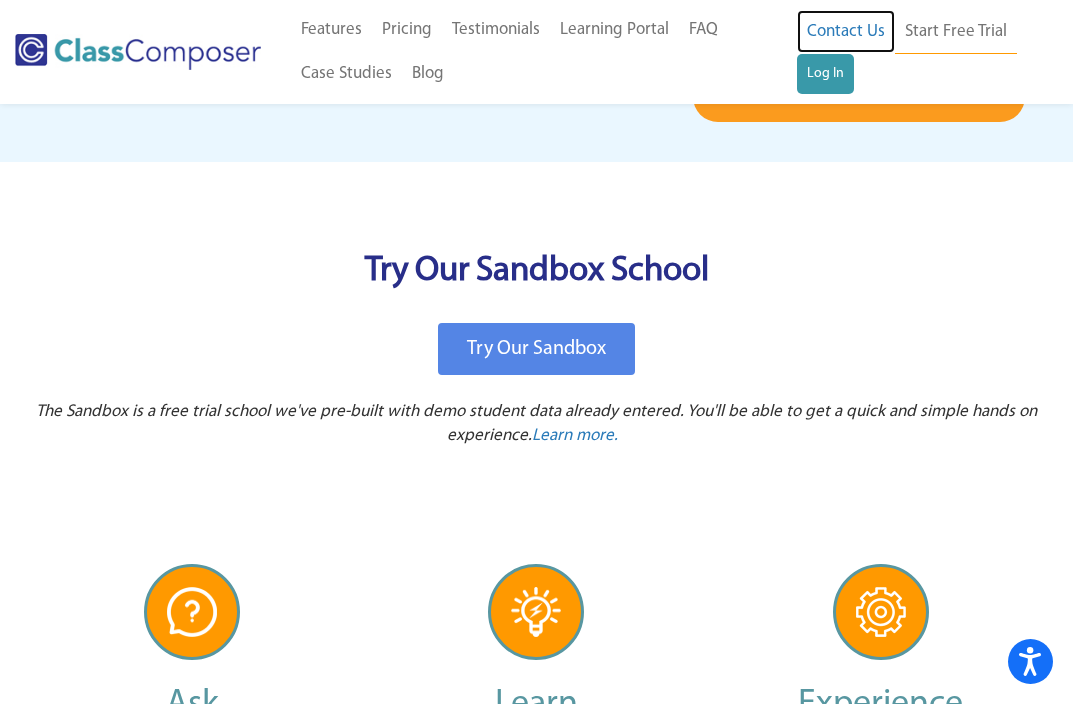 click on "Contact Us" at bounding box center (846, 32) 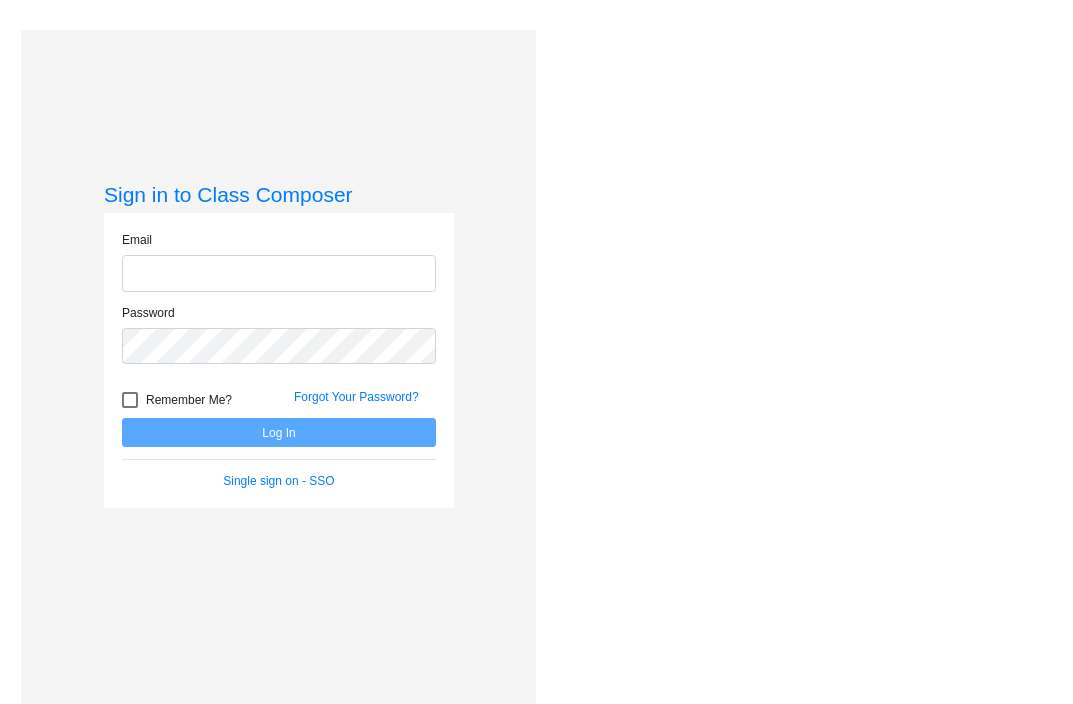 scroll, scrollTop: 0, scrollLeft: 0, axis: both 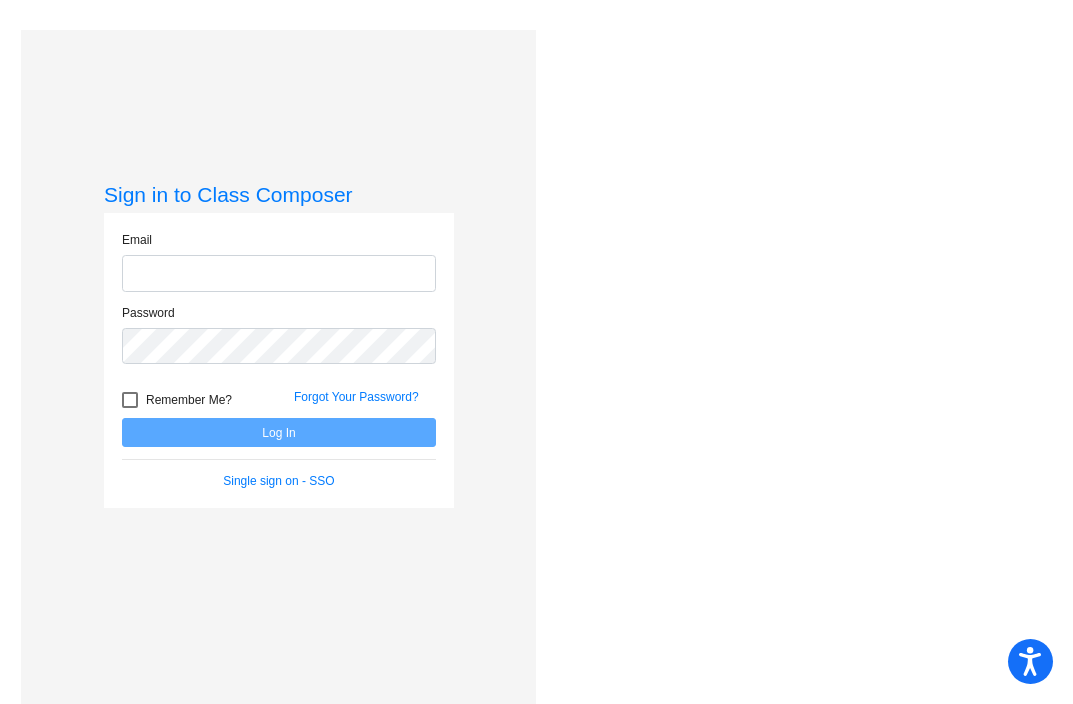 type on "[PERSON_NAME][EMAIL_ADDRESS][PERSON_NAME][DOMAIN_NAME]" 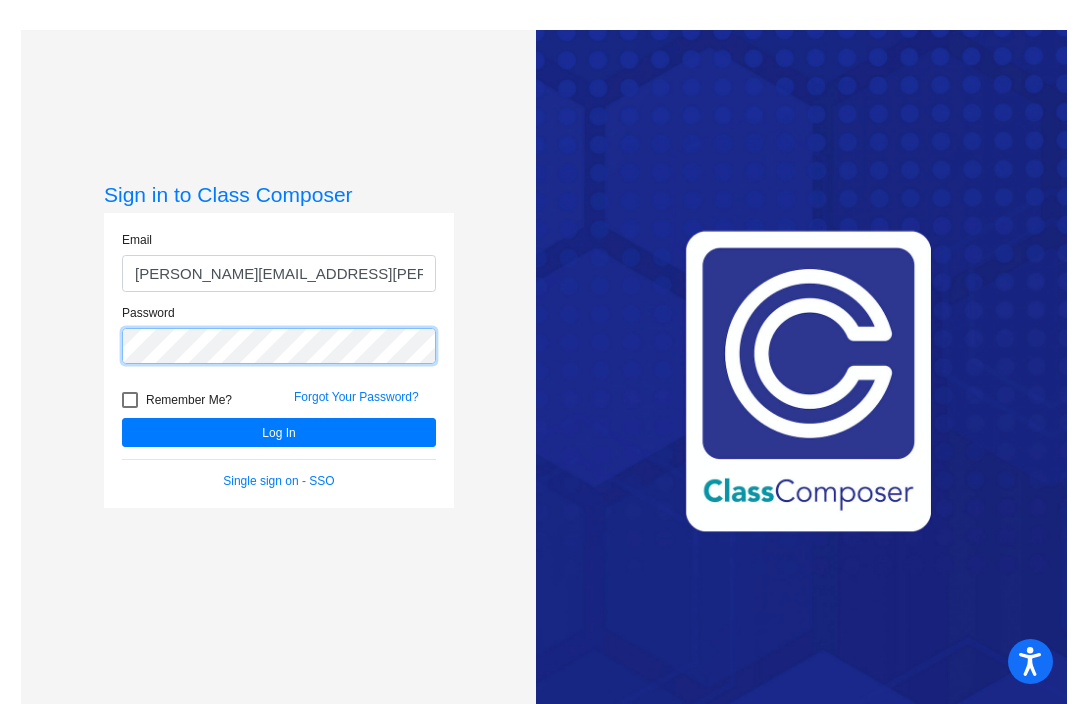 click on "Log In" 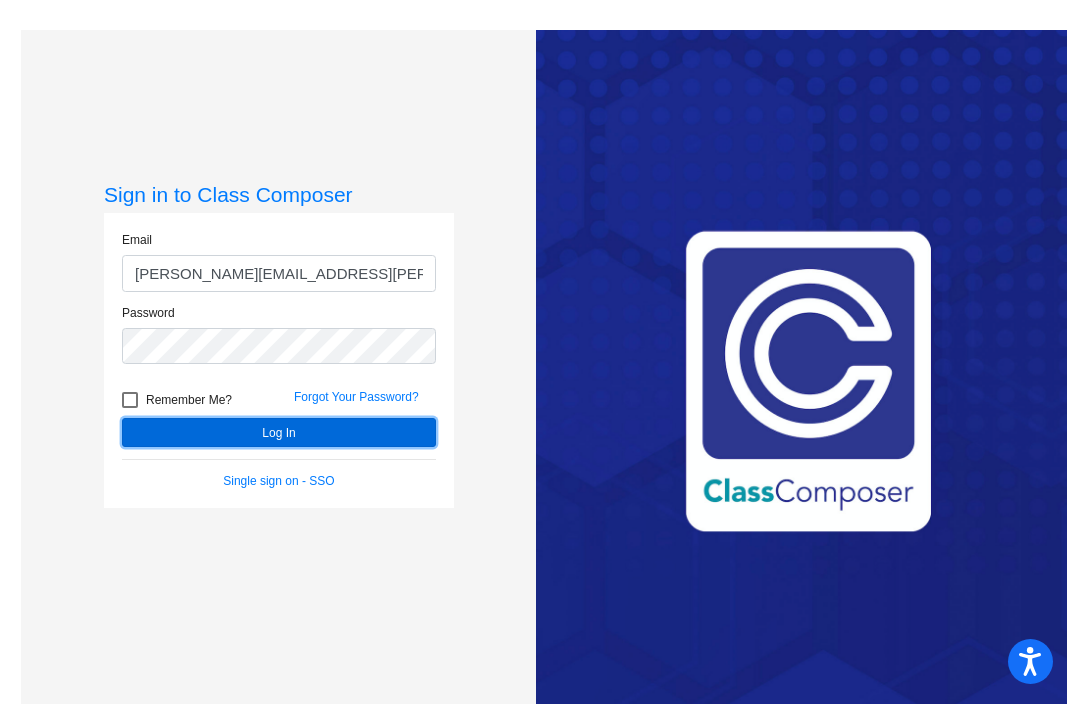 click on "Log In" 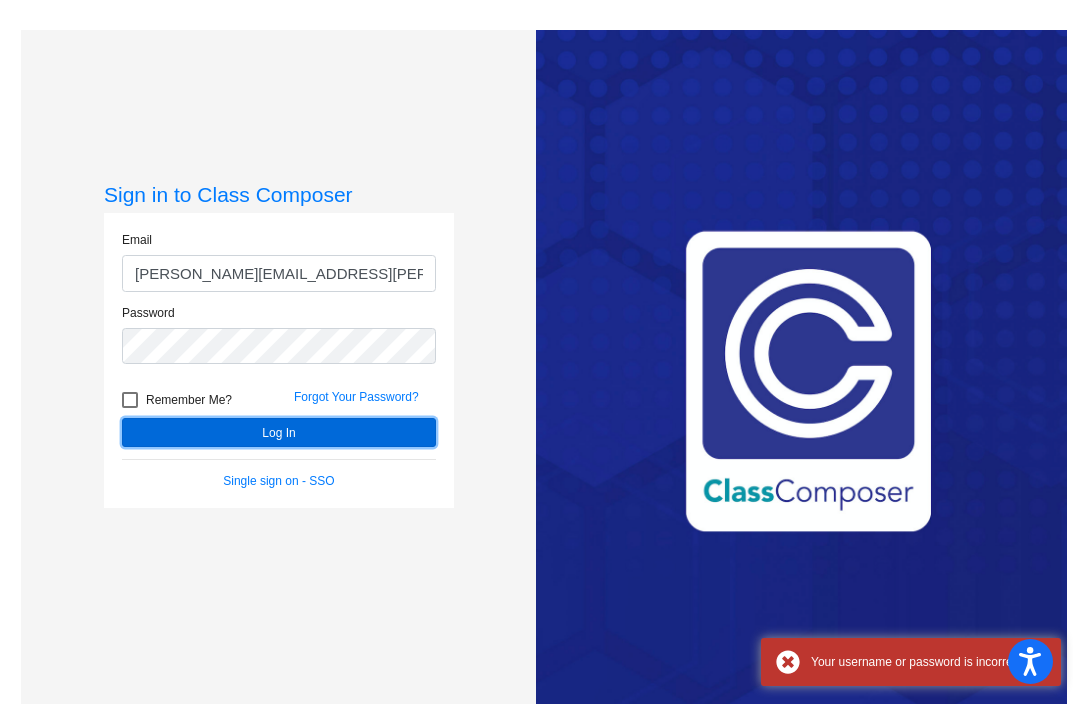 scroll, scrollTop: 30, scrollLeft: 0, axis: vertical 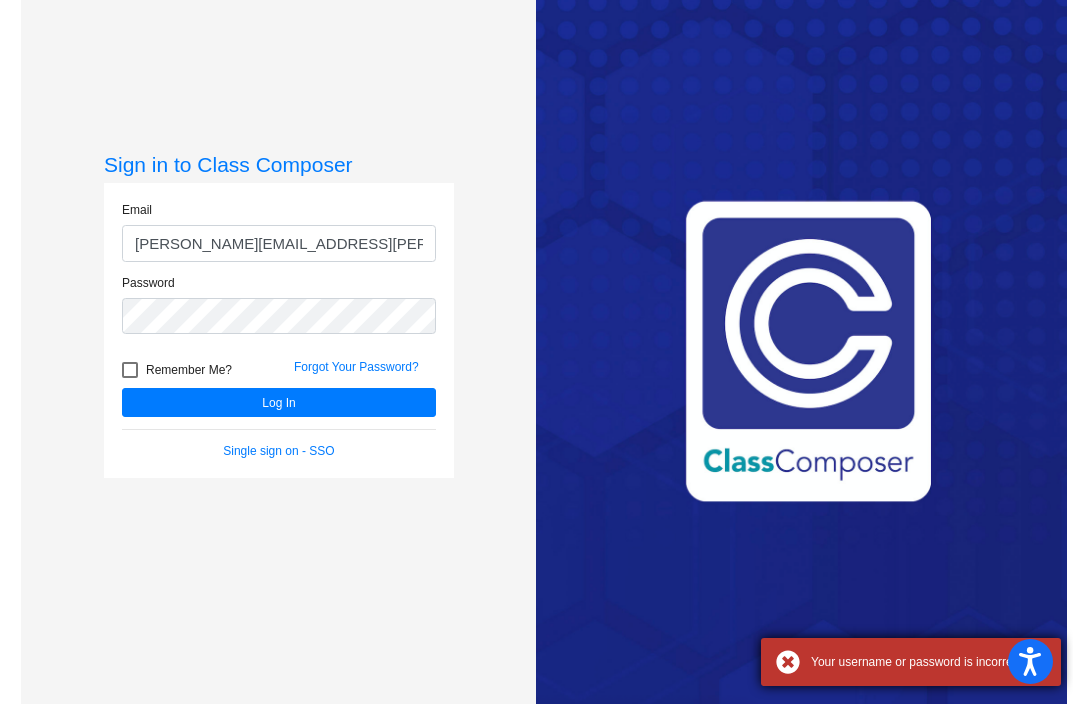 click on "Your username or password is incorrect" at bounding box center (928, 662) 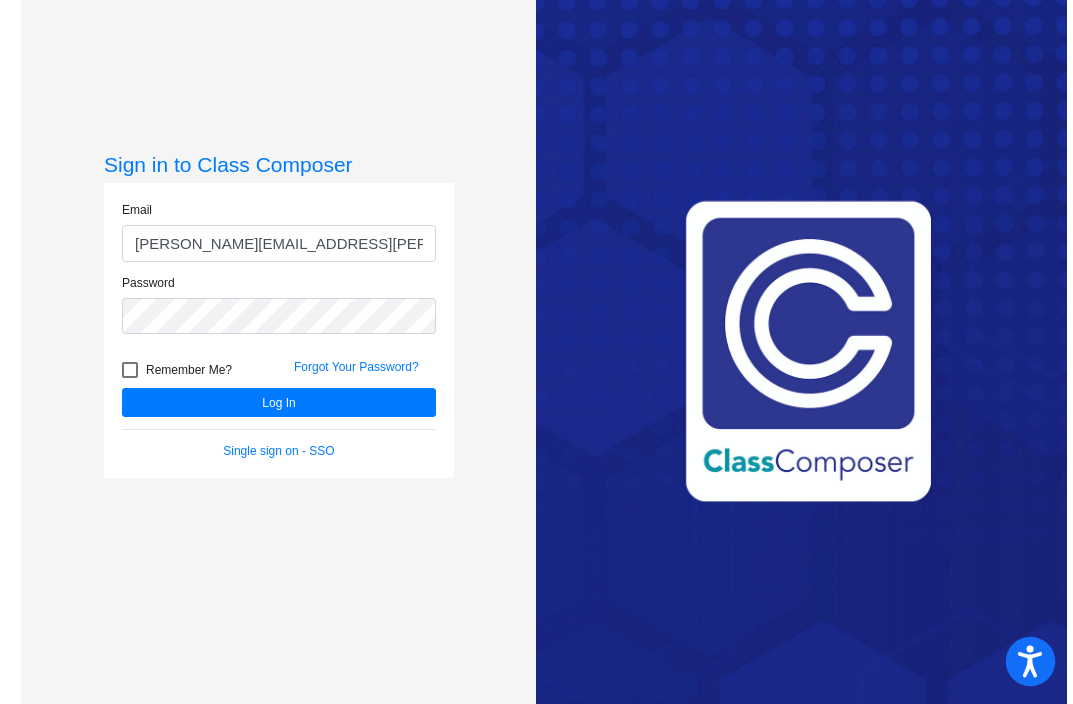 click 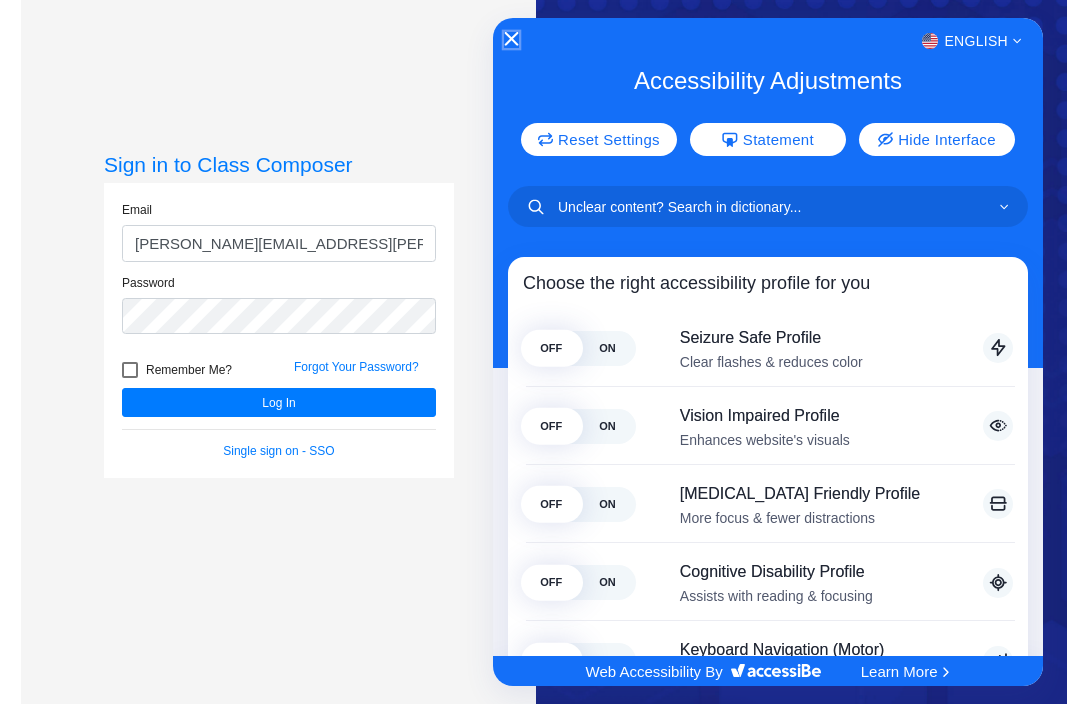 click 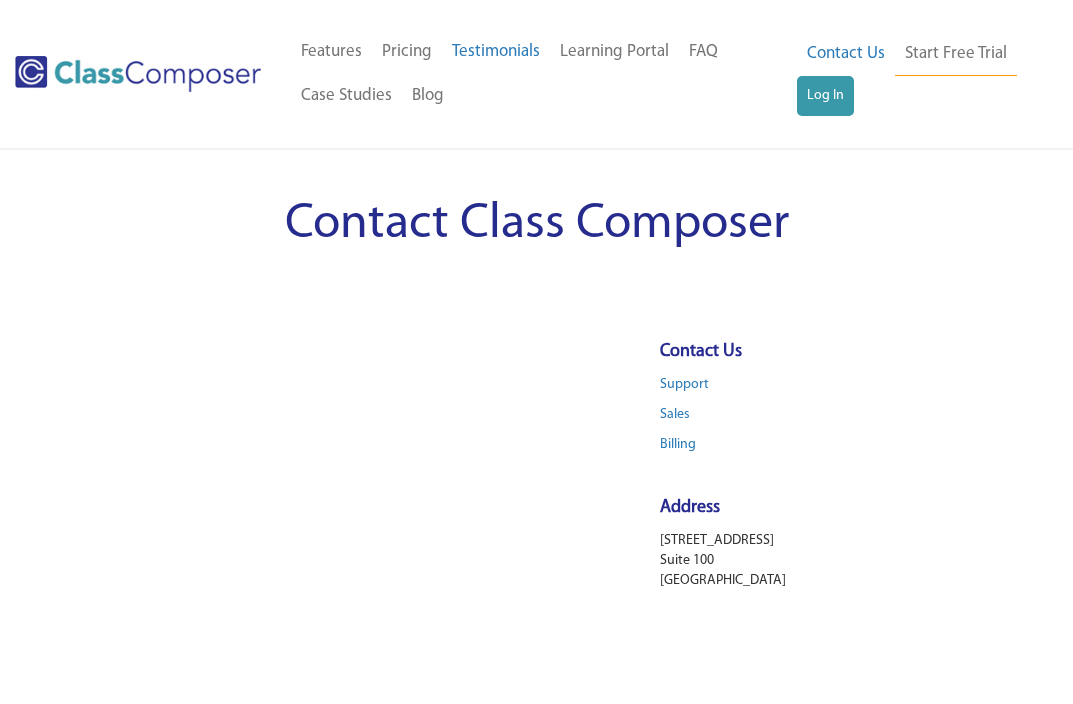 scroll, scrollTop: 0, scrollLeft: 0, axis: both 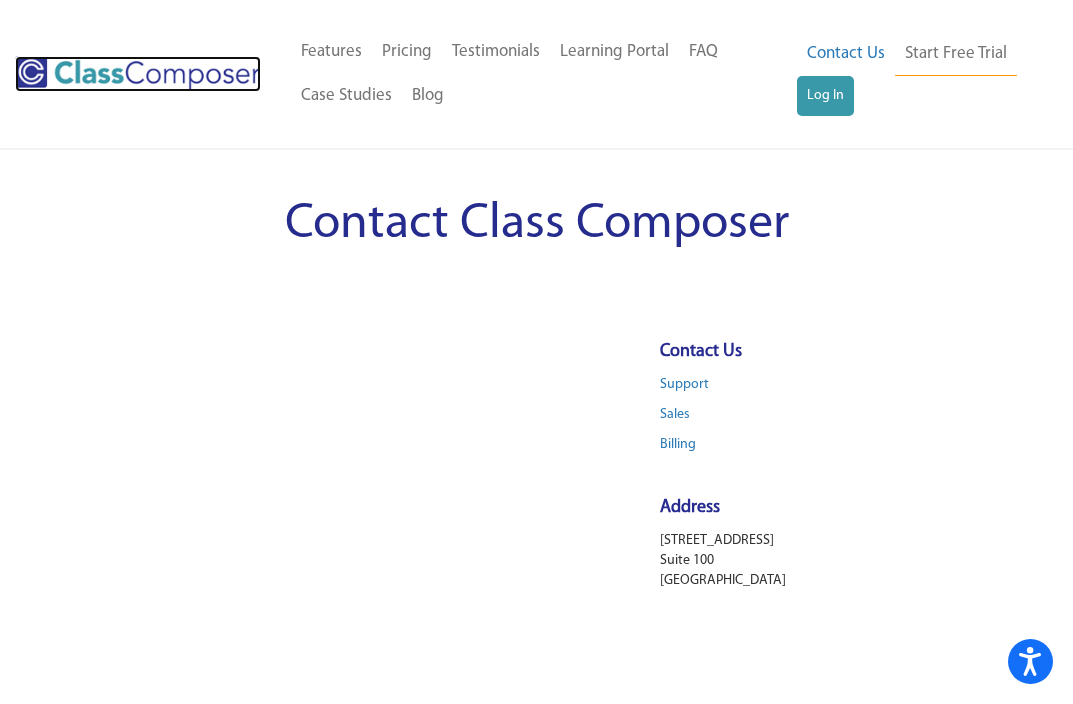 click at bounding box center [138, 74] 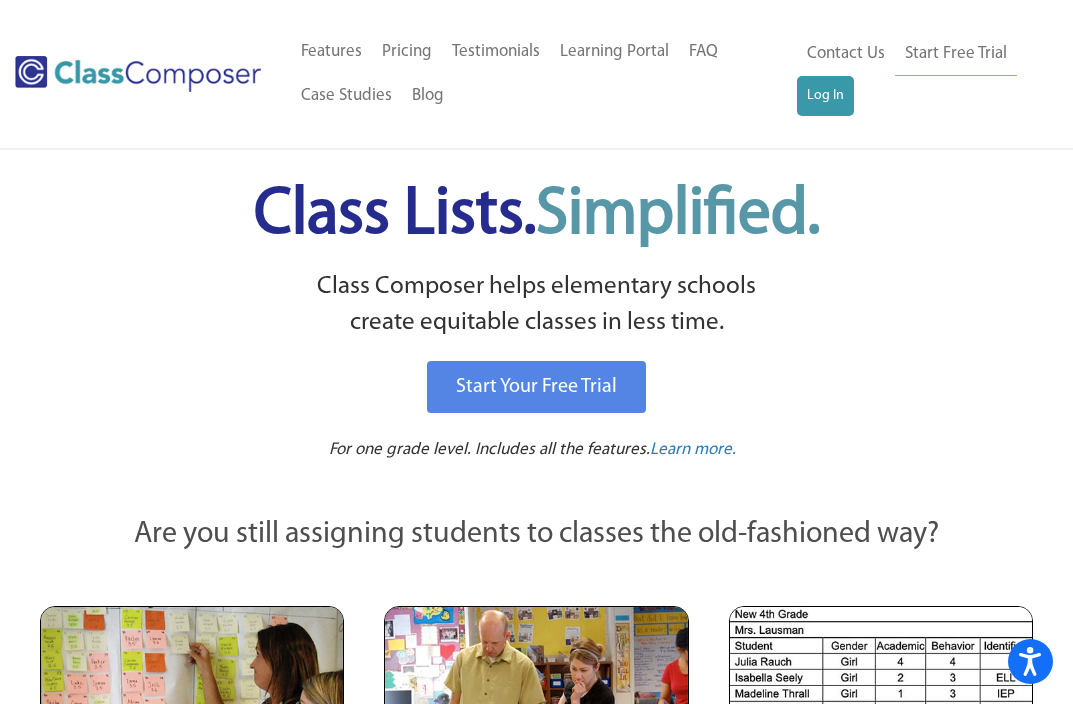 scroll, scrollTop: 0, scrollLeft: 0, axis: both 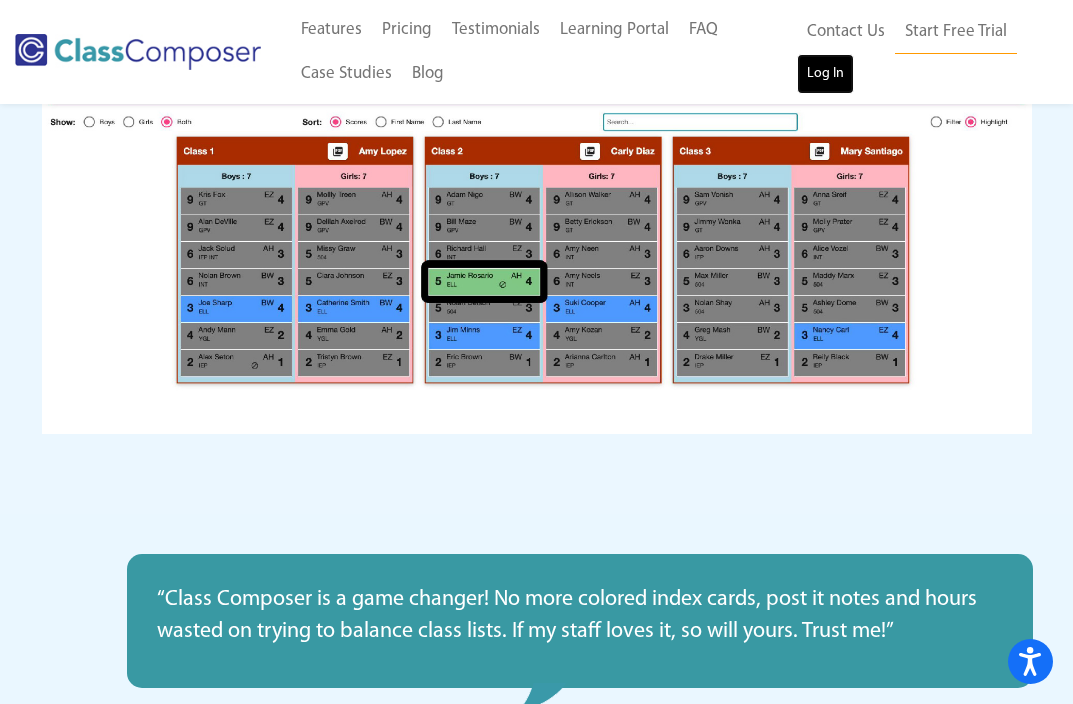 click on "Log In" at bounding box center [825, 74] 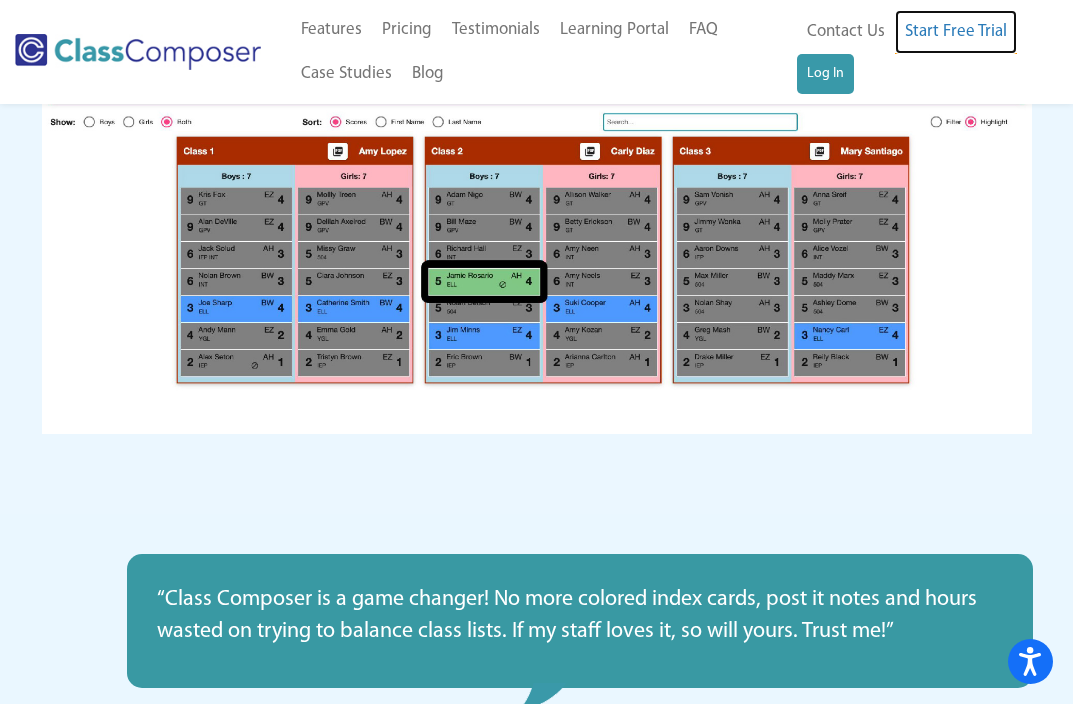click on "Start Free Trial" at bounding box center (956, 32) 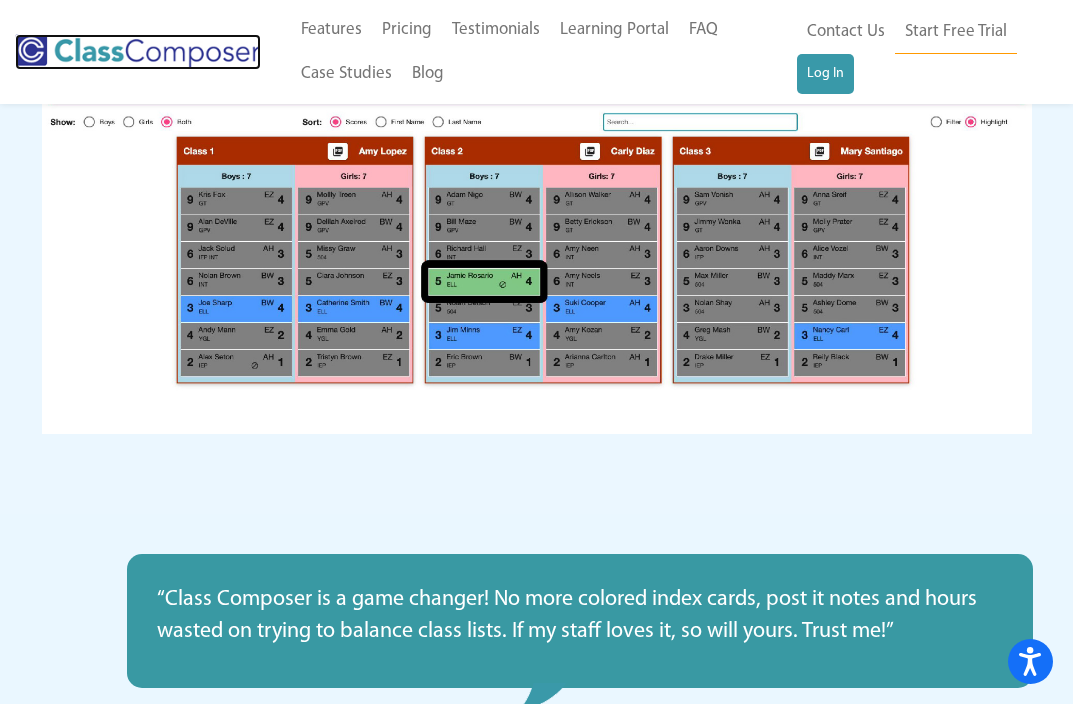 click at bounding box center (138, 52) 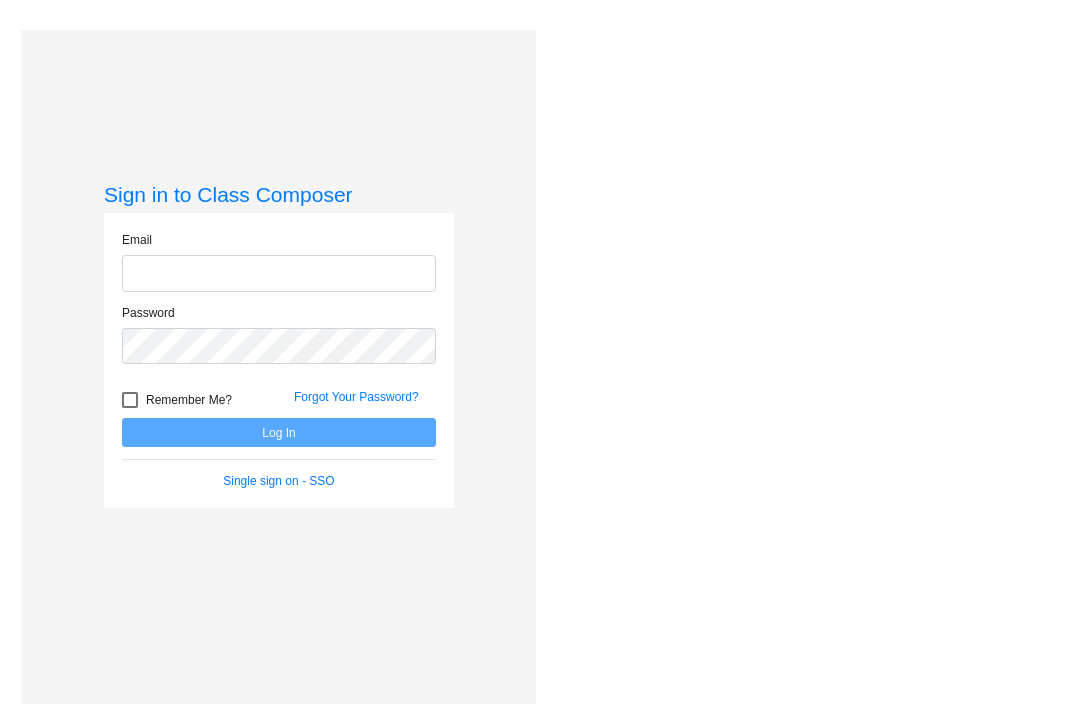 scroll, scrollTop: 0, scrollLeft: 0, axis: both 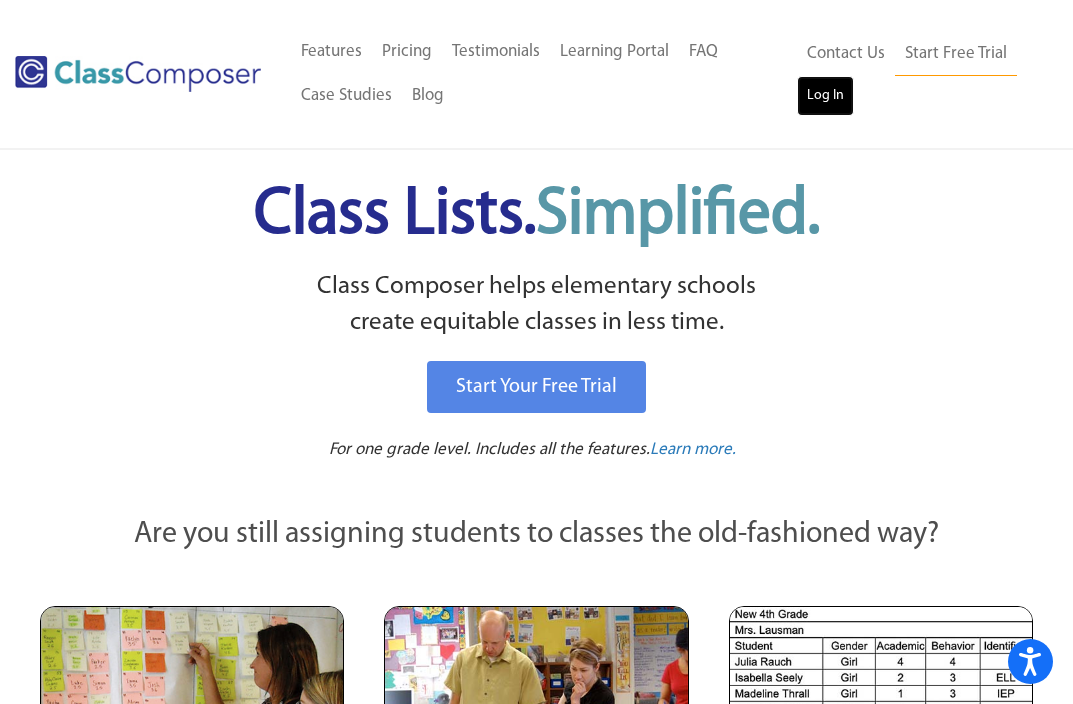 click on "Log In" at bounding box center [825, 96] 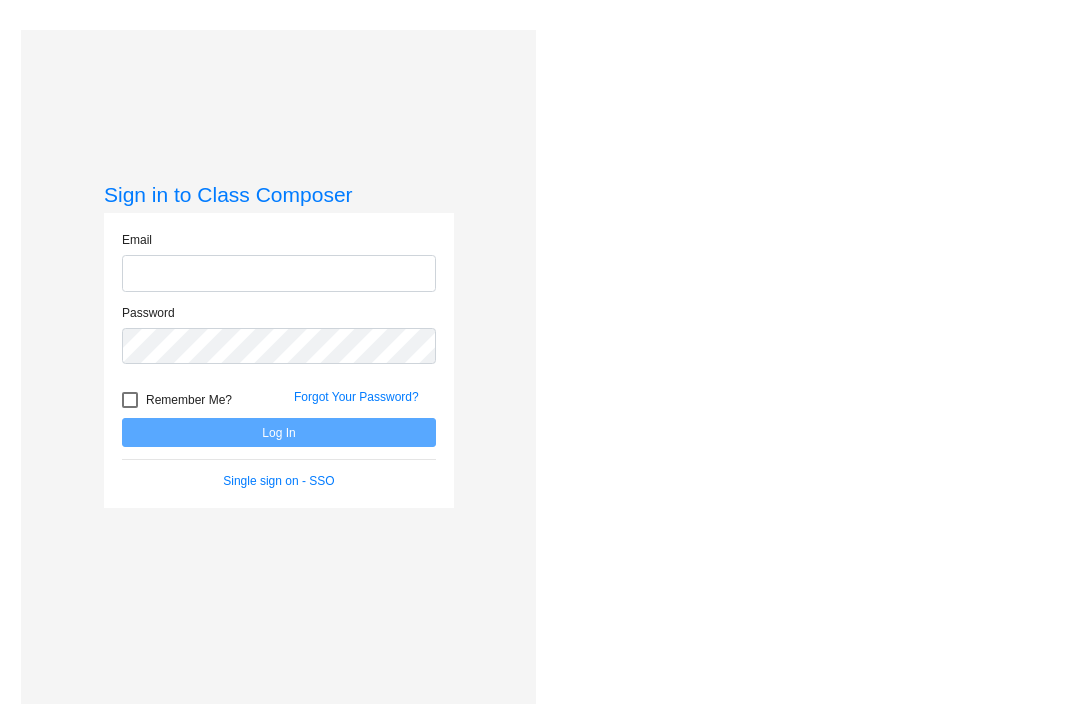 scroll, scrollTop: 0, scrollLeft: 0, axis: both 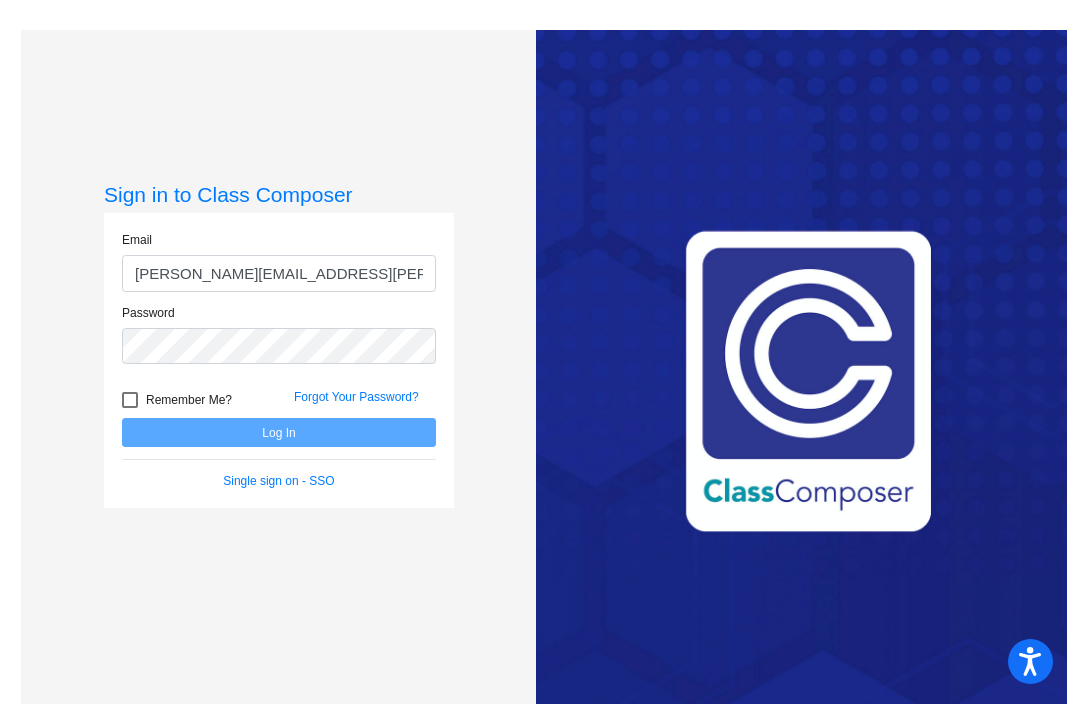 type on "[PERSON_NAME][EMAIL_ADDRESS][PERSON_NAME][PERSON_NAME][DOMAIN_NAME]" 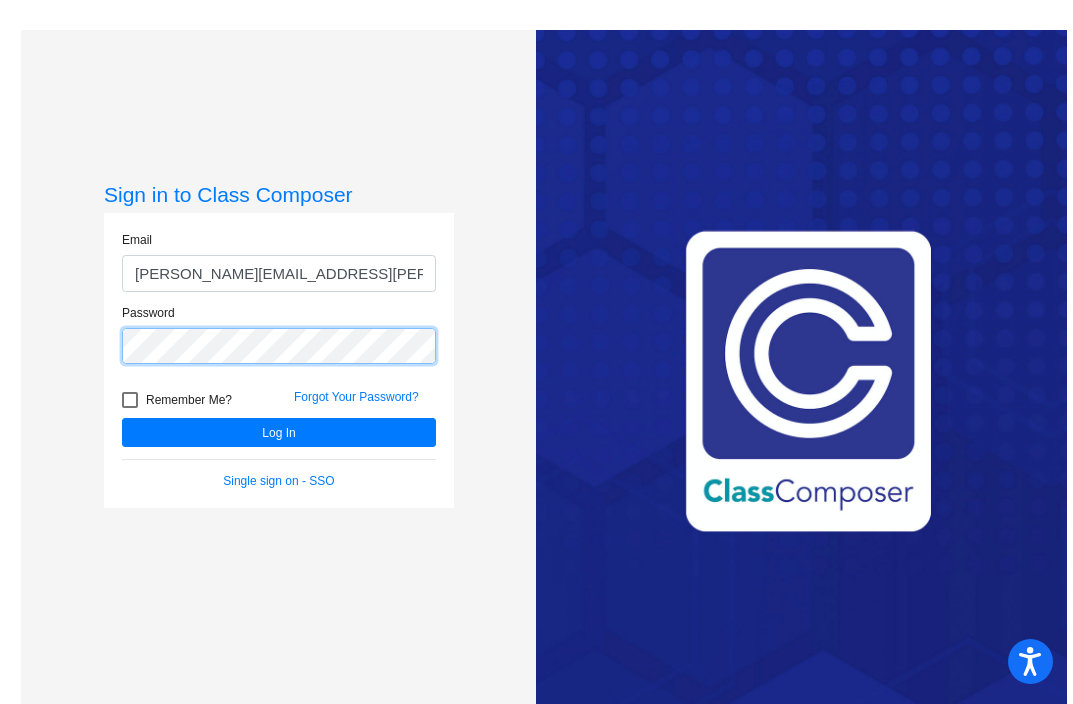 click on "Log In" 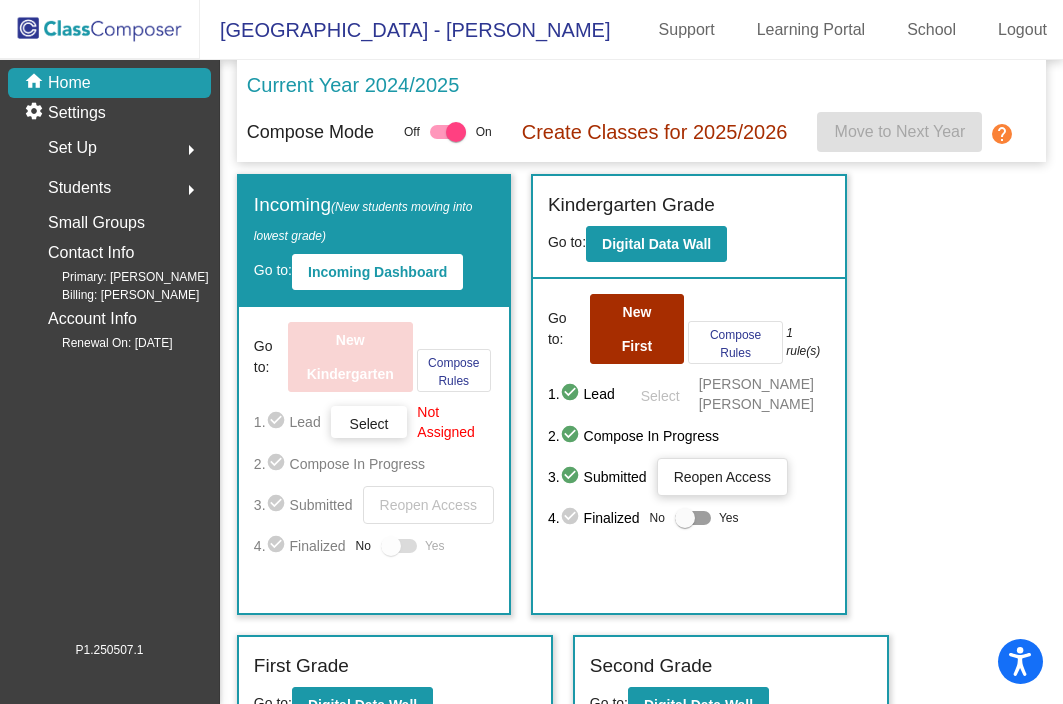 scroll, scrollTop: 9, scrollLeft: 0, axis: vertical 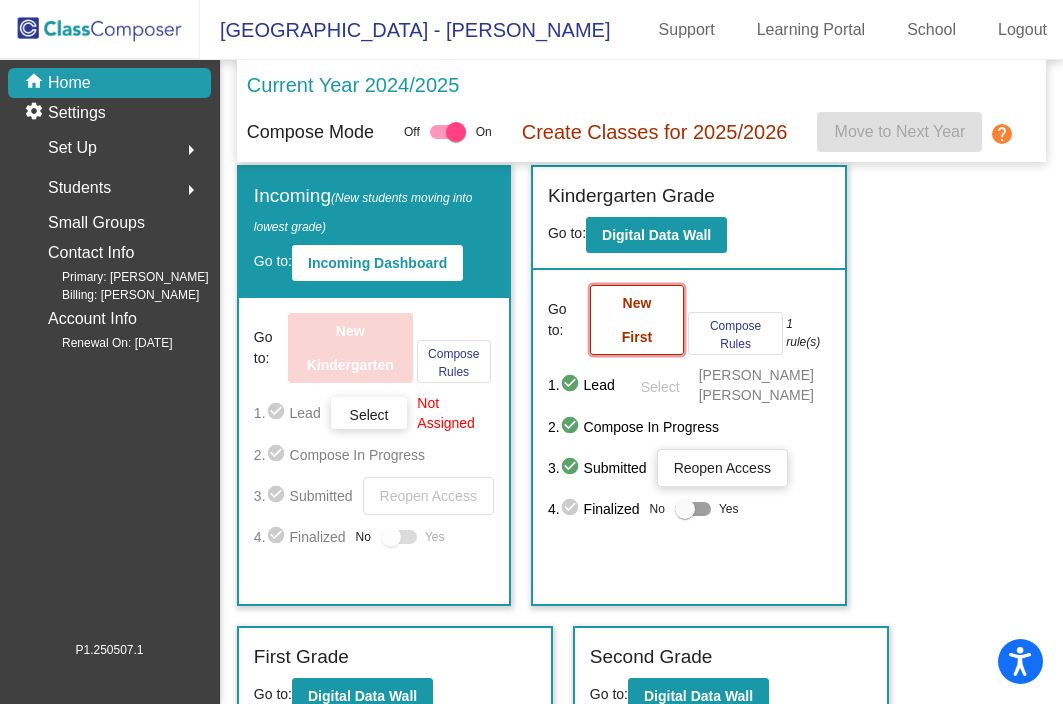 click on "New First" 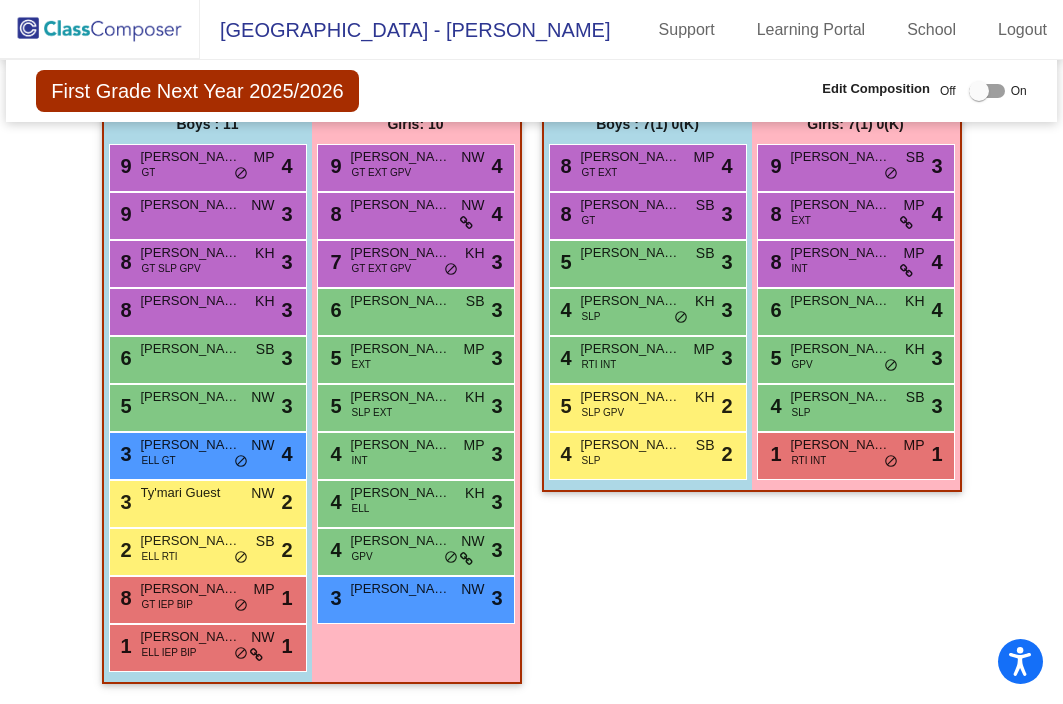 scroll, scrollTop: 1222, scrollLeft: 0, axis: vertical 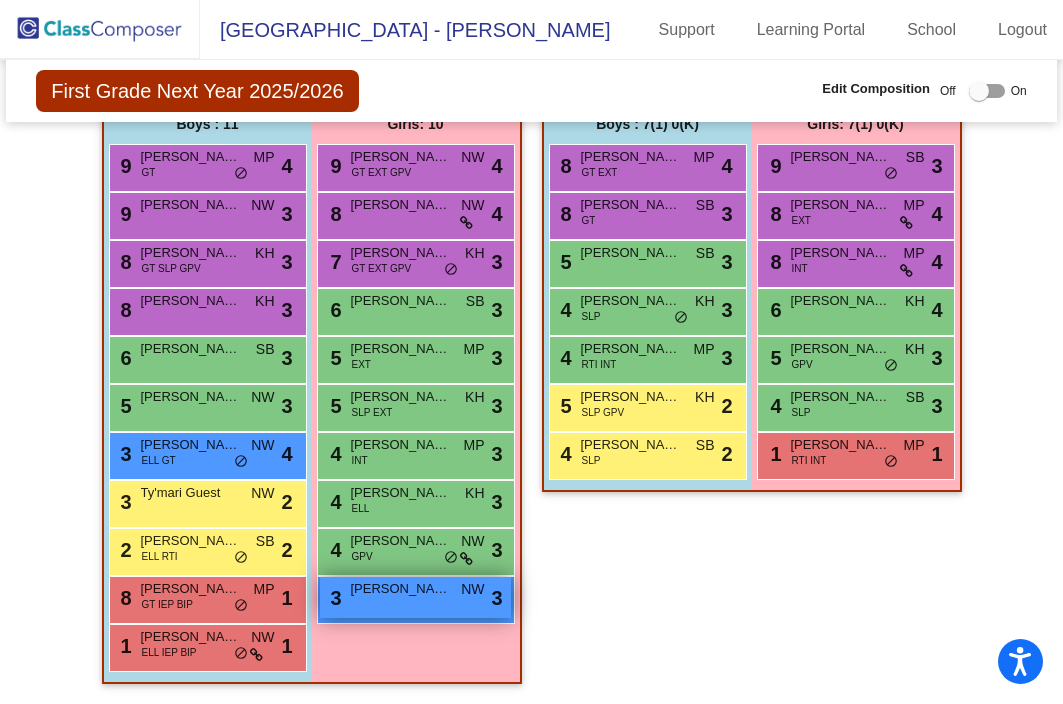 click on "Raelyn Burton" at bounding box center [401, 589] 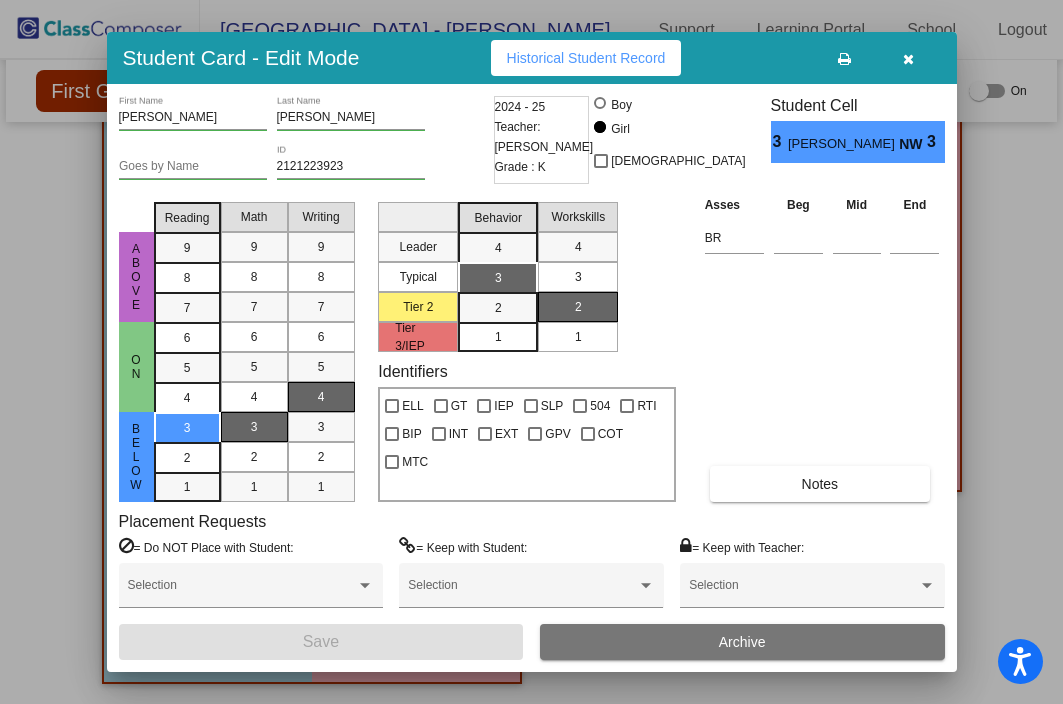 click at bounding box center (909, 58) 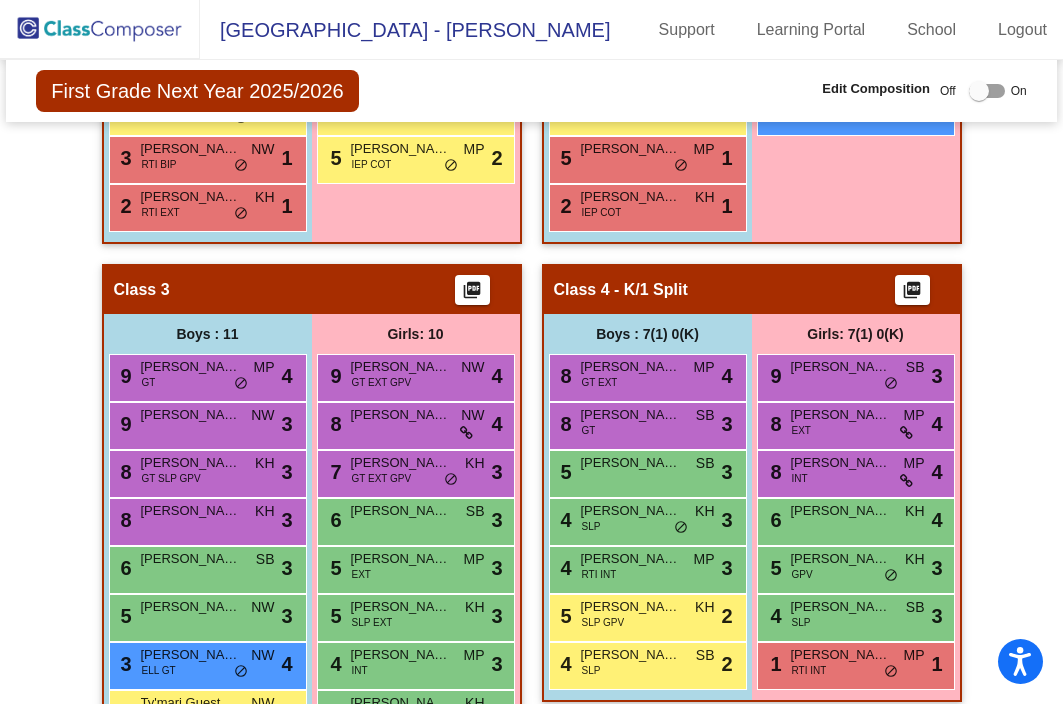 scroll, scrollTop: 995, scrollLeft: 0, axis: vertical 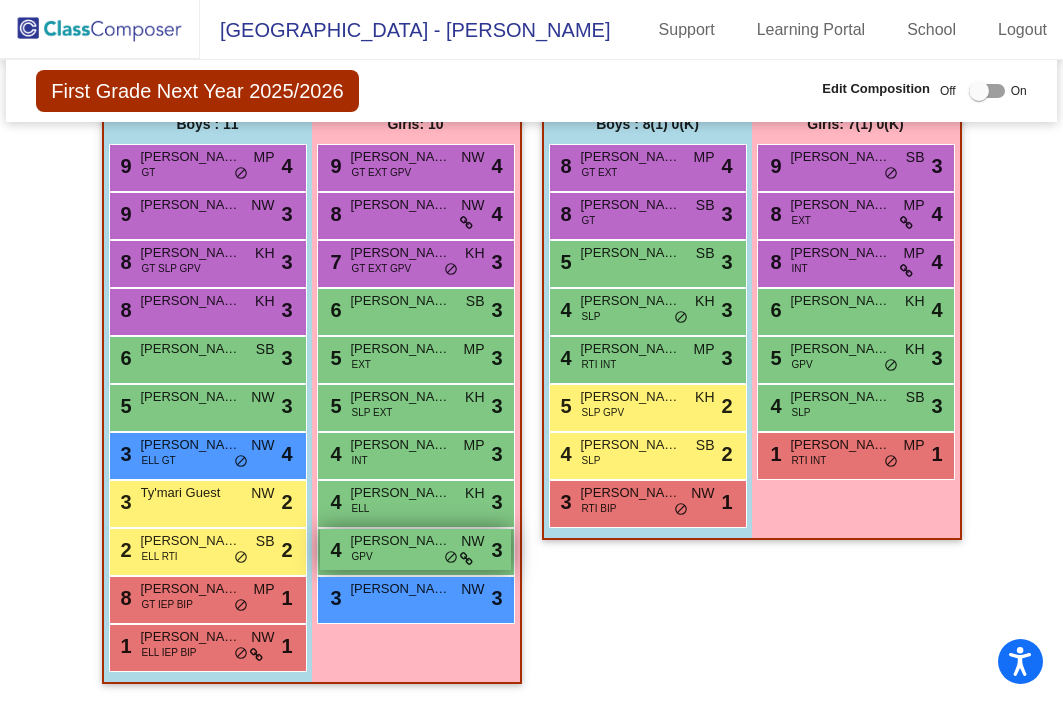 click on "4 [PERSON_NAME] GPV NW lock do_not_disturb_alt 3" at bounding box center (415, 549) 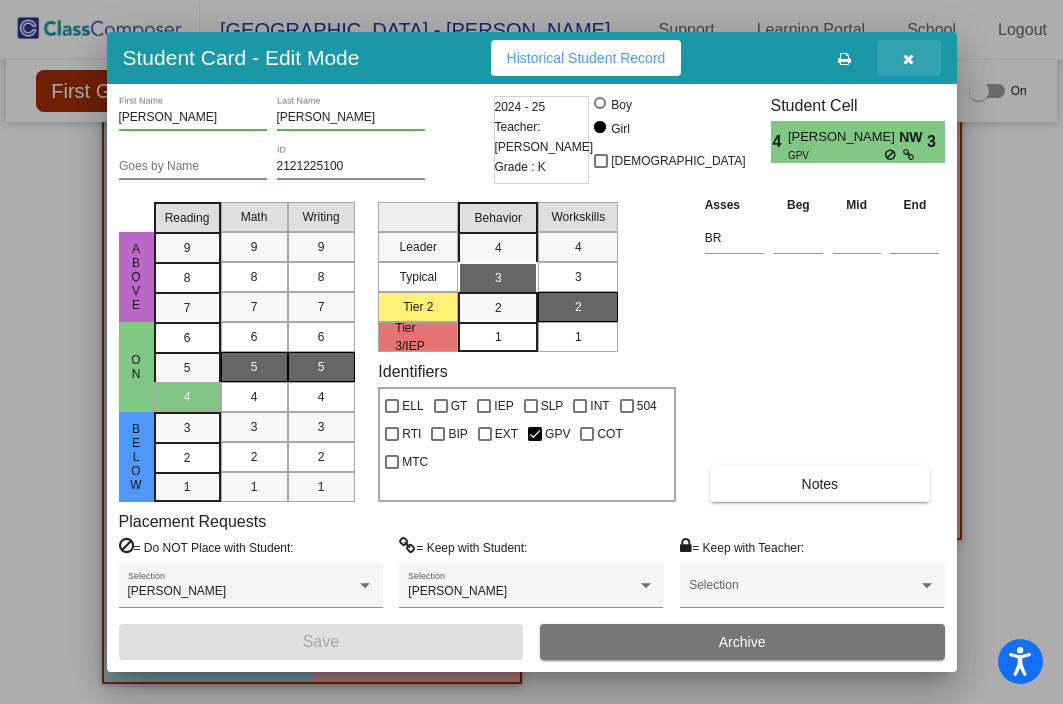 click at bounding box center (909, 58) 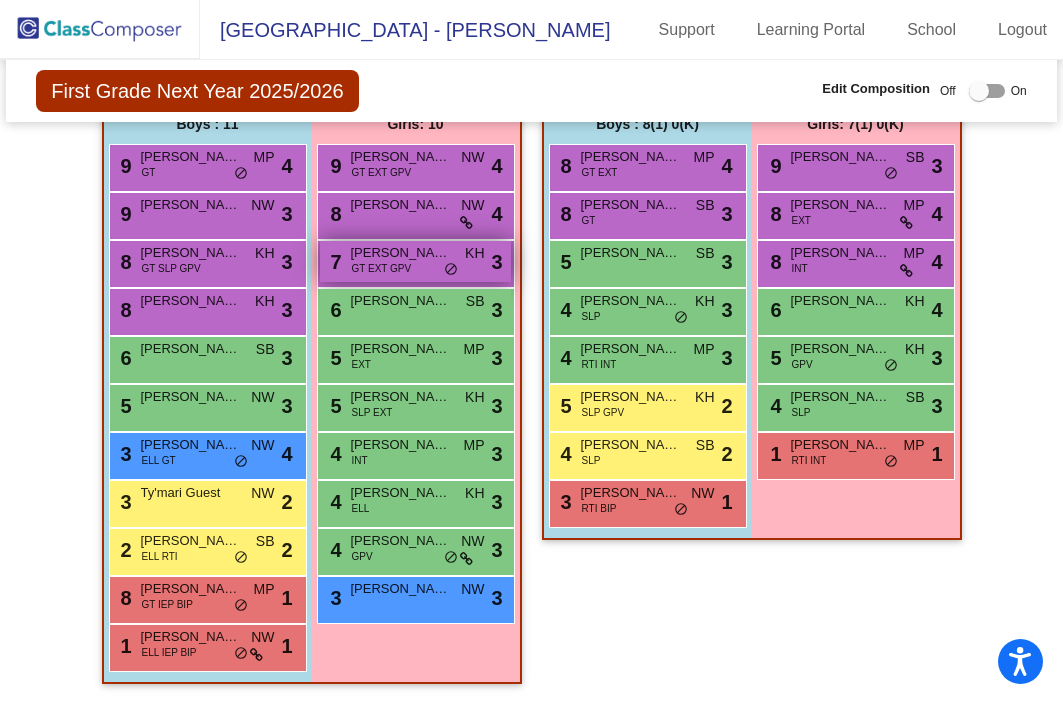 click on "7 Savannah Wilson GT EXT GPV KH lock do_not_disturb_alt 3" at bounding box center [415, 261] 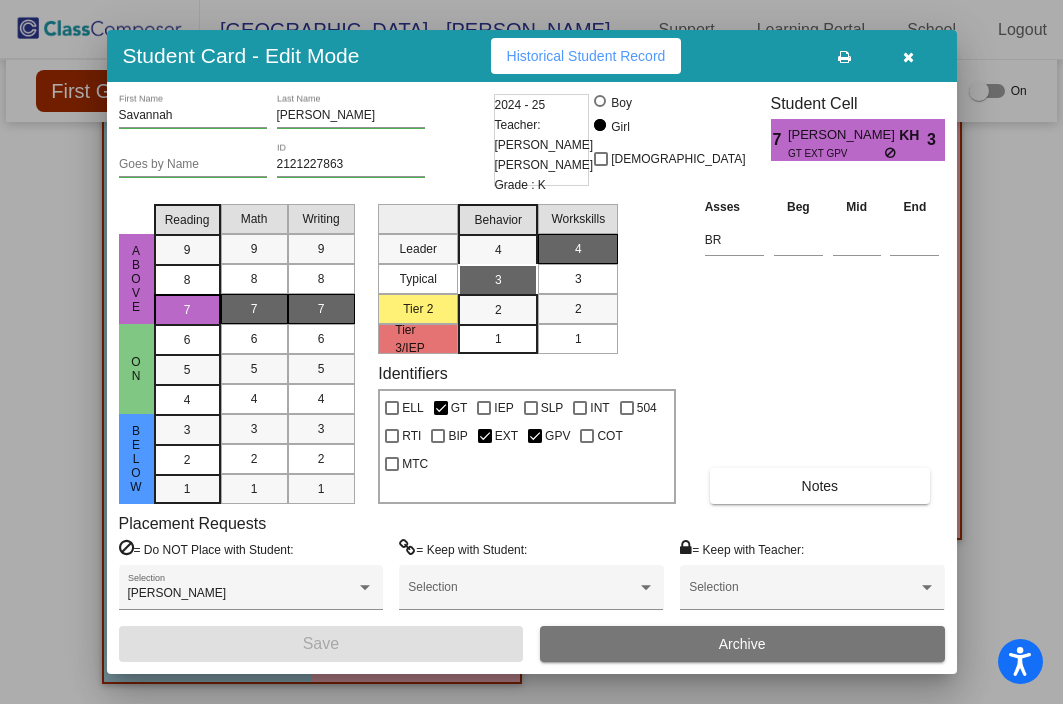 click at bounding box center (909, 56) 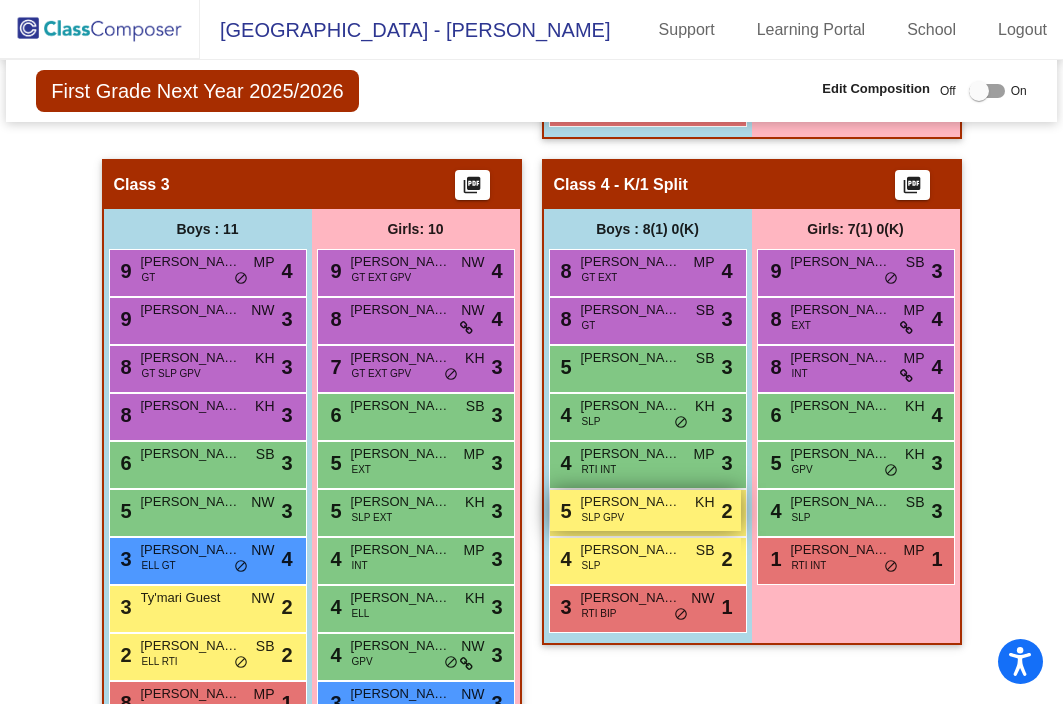 scroll, scrollTop: 1107, scrollLeft: 0, axis: vertical 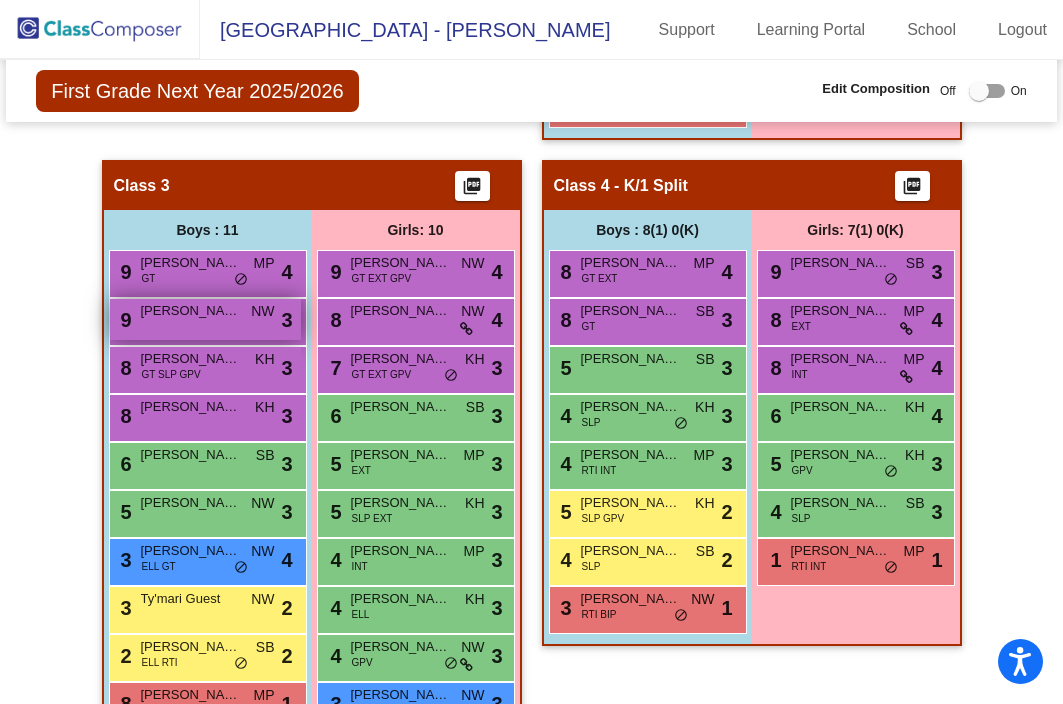 click on "[PERSON_NAME]" at bounding box center (191, 311) 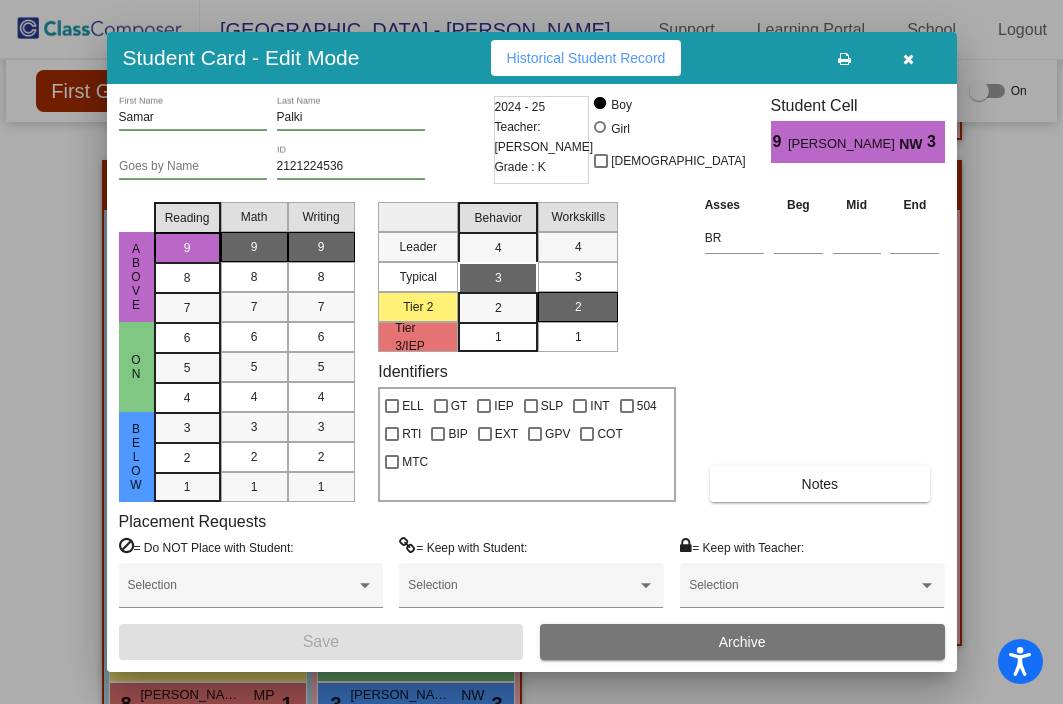 click at bounding box center (909, 58) 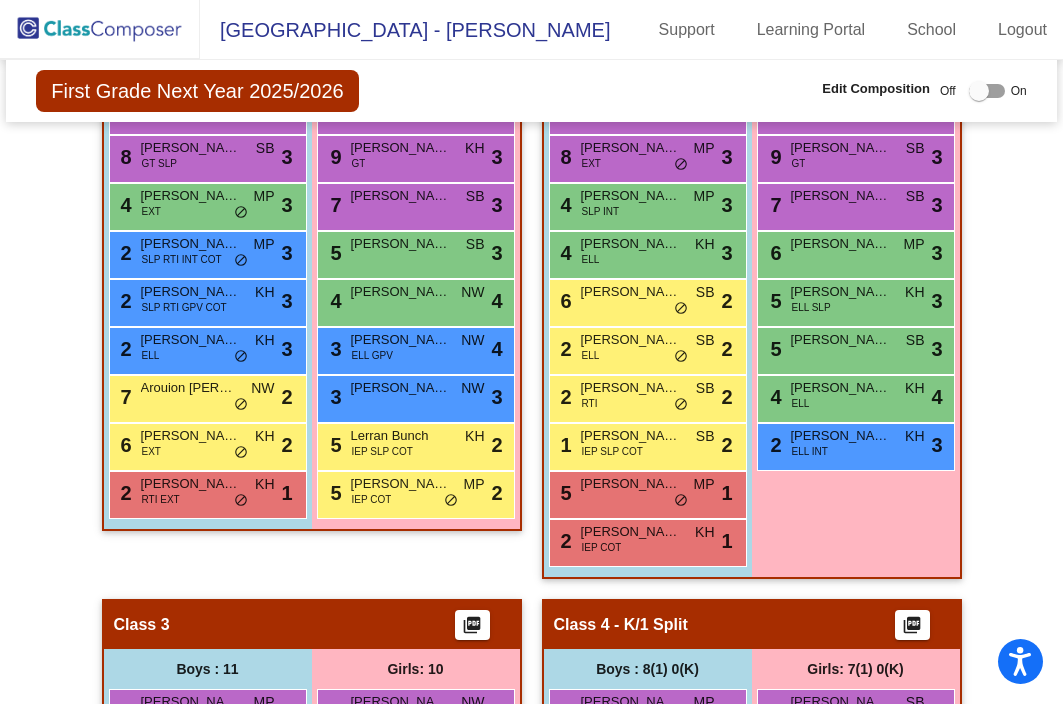 scroll, scrollTop: 659, scrollLeft: 0, axis: vertical 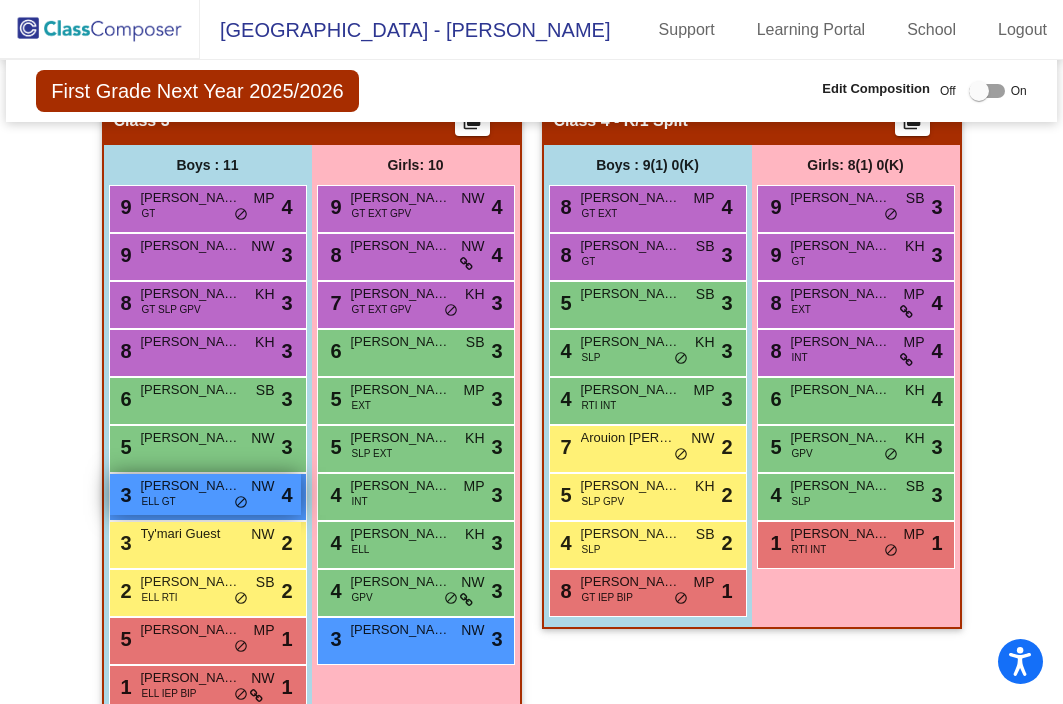 click on "3 Mathias Quinones Quintero ELL GT NW lock do_not_disturb_alt 4" at bounding box center (205, 494) 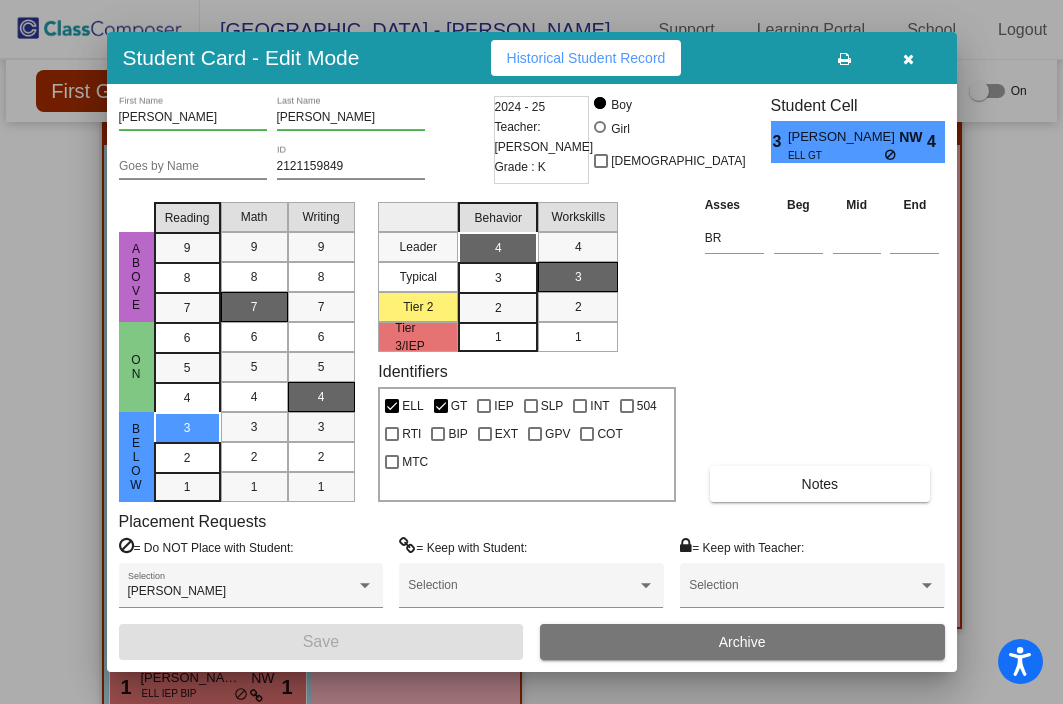 click at bounding box center [908, 59] 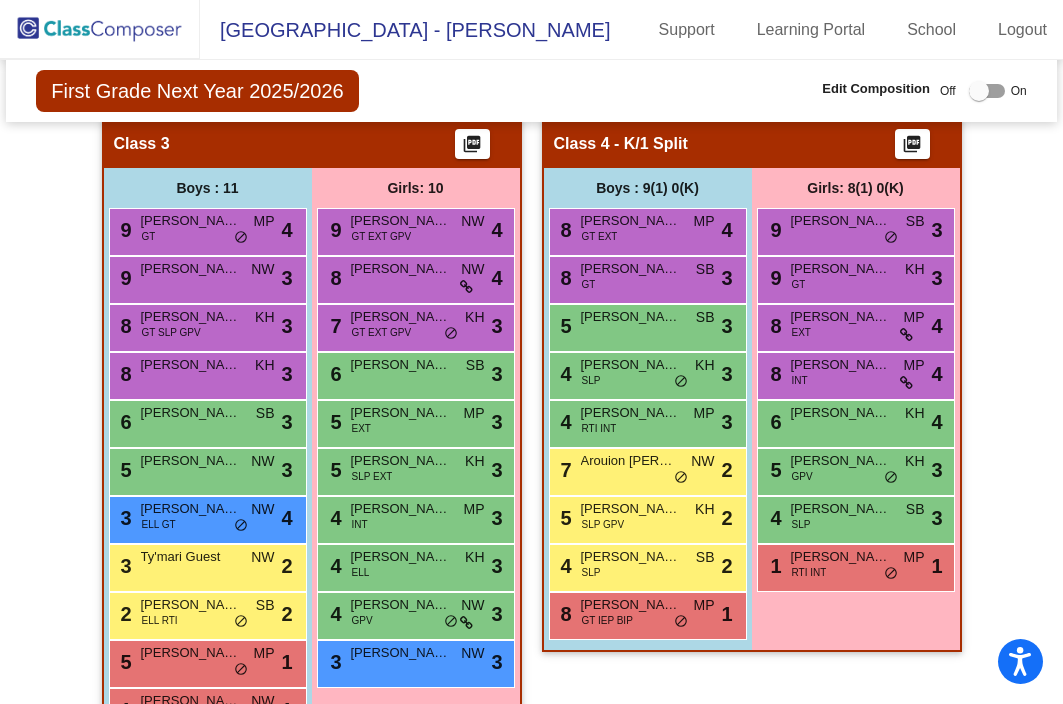 scroll, scrollTop: 1109, scrollLeft: 0, axis: vertical 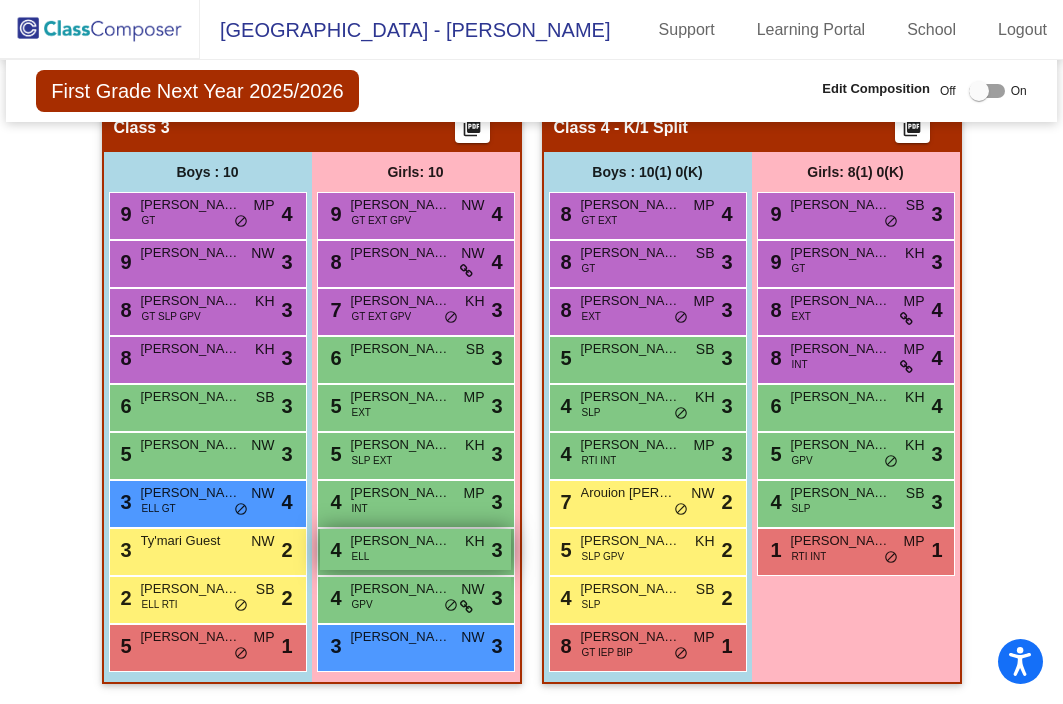 click on "[PERSON_NAME]" at bounding box center (401, 541) 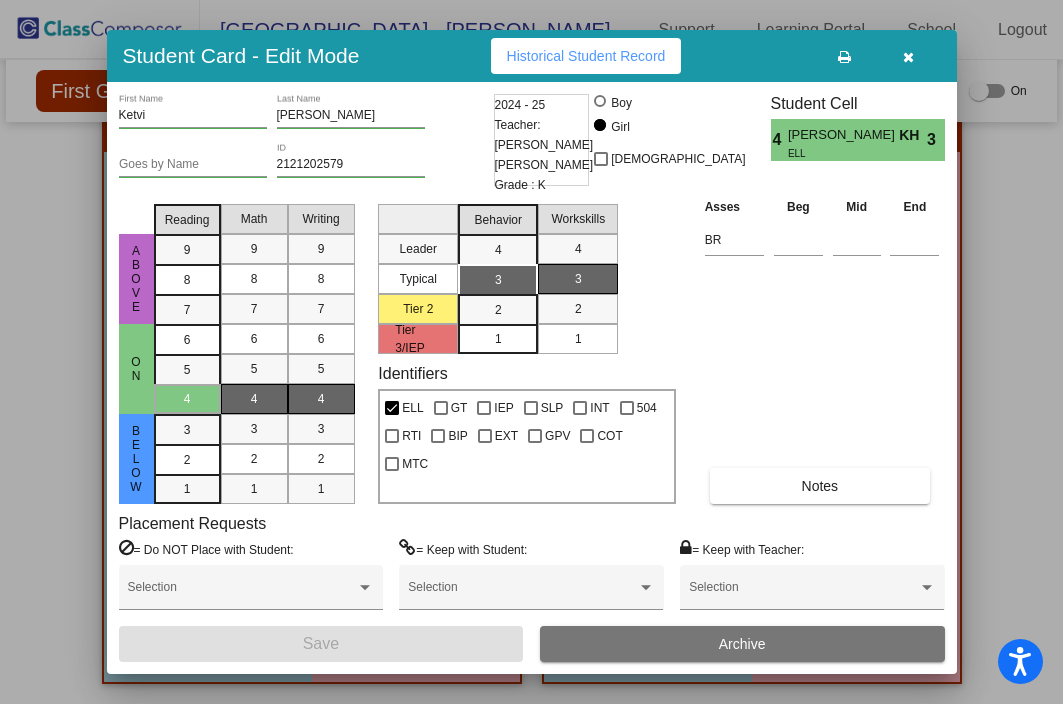 click at bounding box center (908, 57) 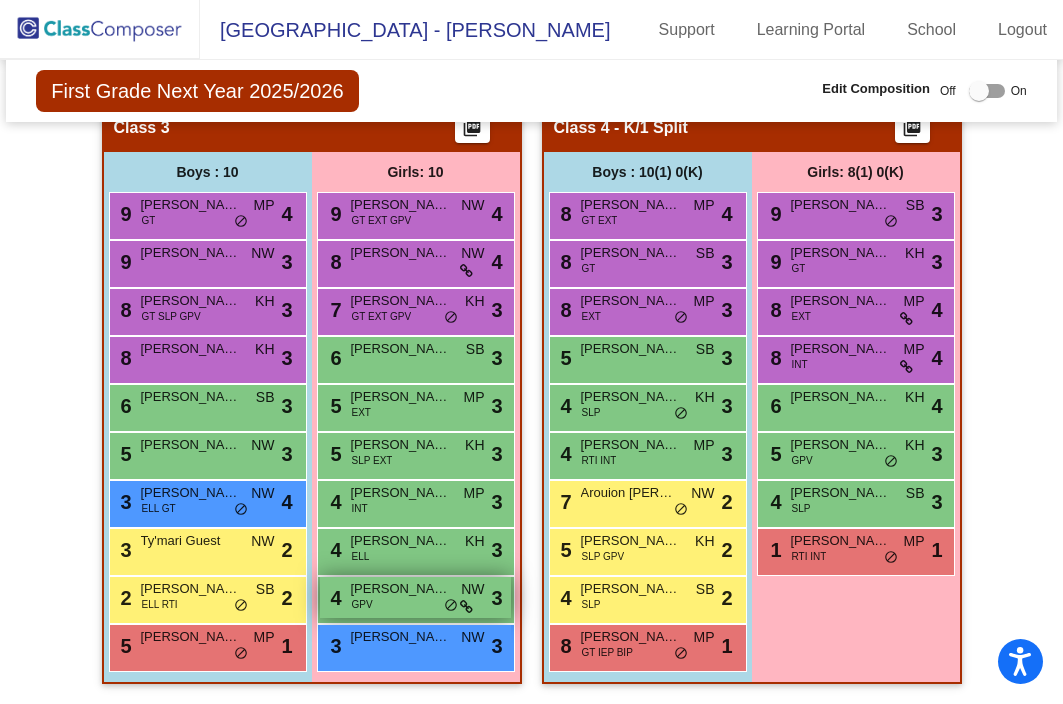 click on "4 Hadley Clasen GPV NW lock do_not_disturb_alt 3" at bounding box center [415, 597] 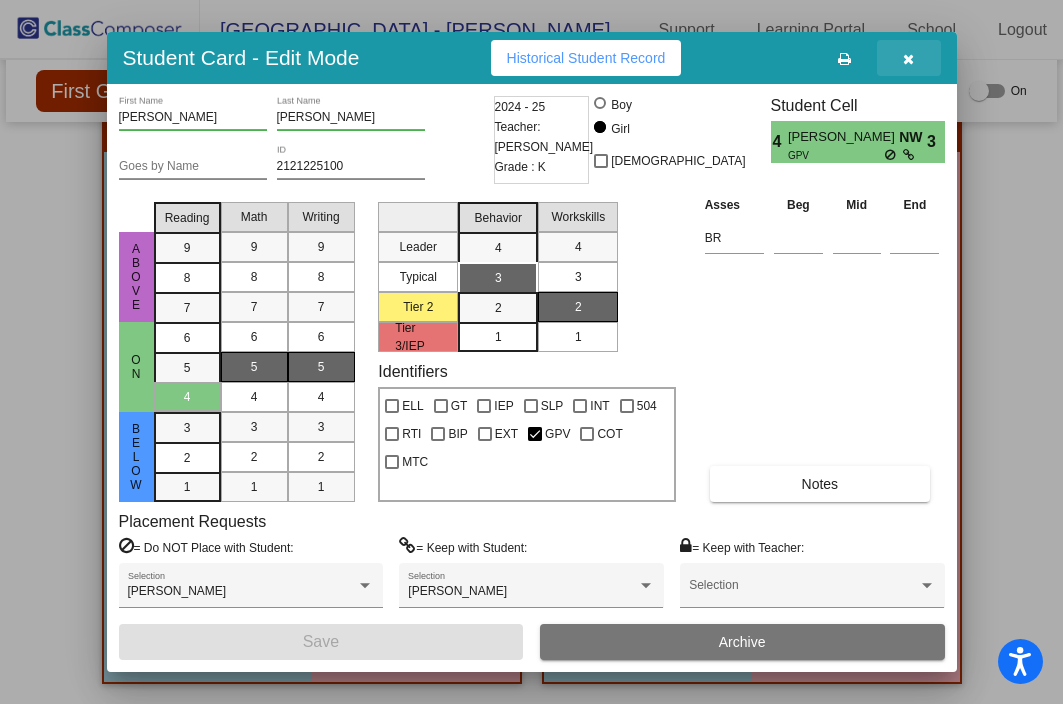 click at bounding box center (909, 58) 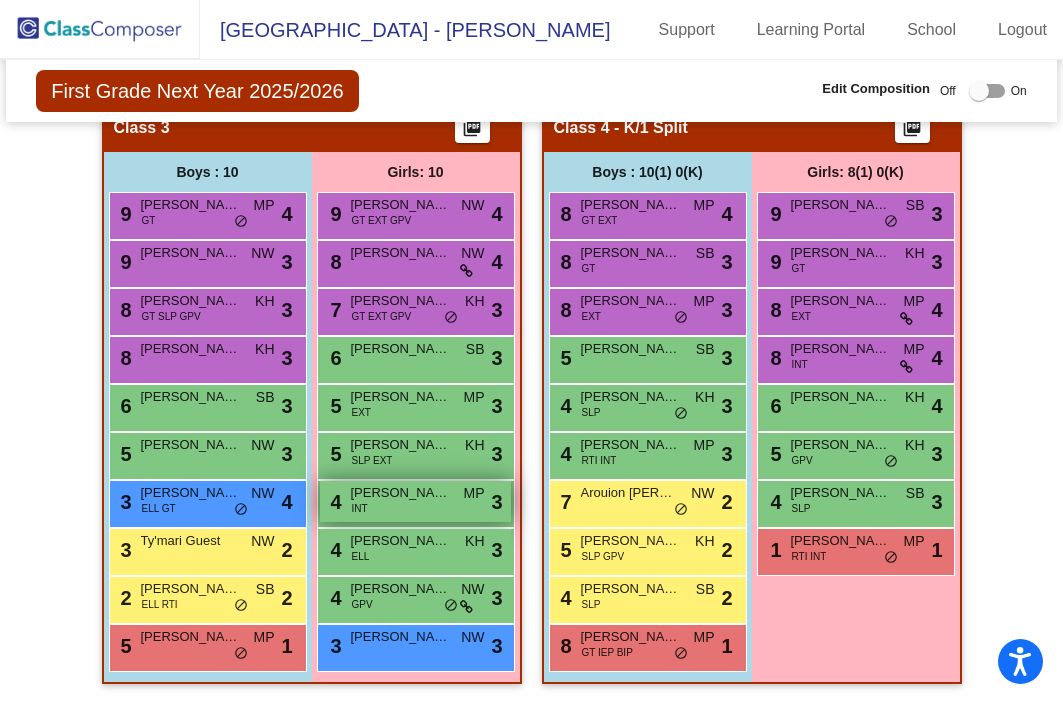 click on "4 Vela Oeswein INT MP lock do_not_disturb_alt 3" at bounding box center (415, 501) 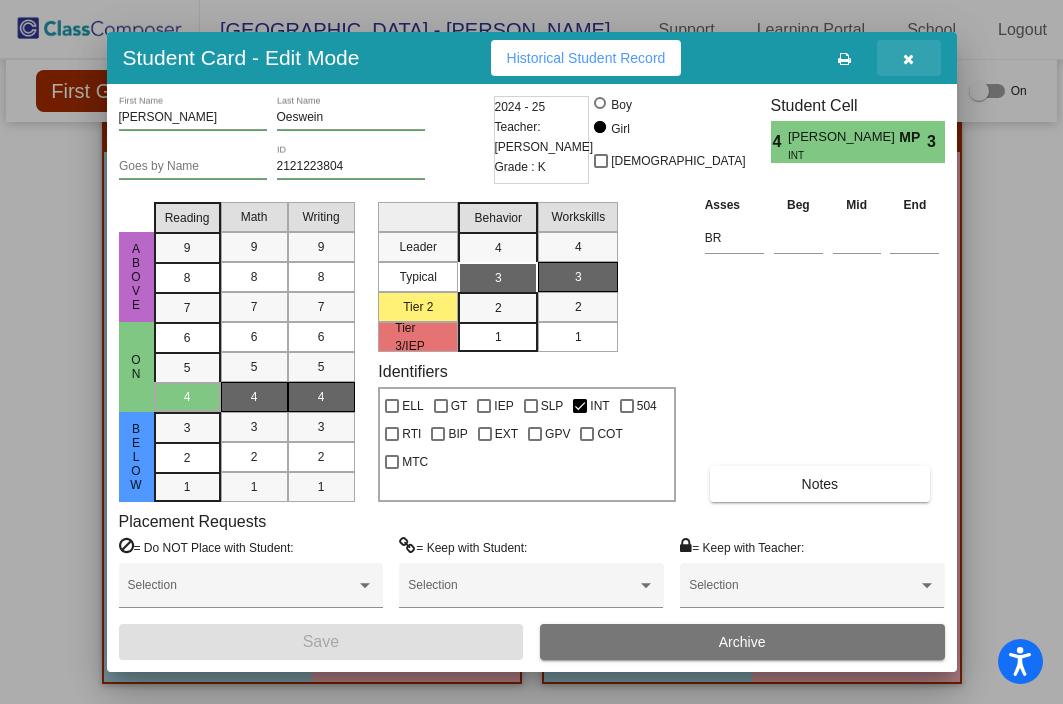 click at bounding box center [908, 59] 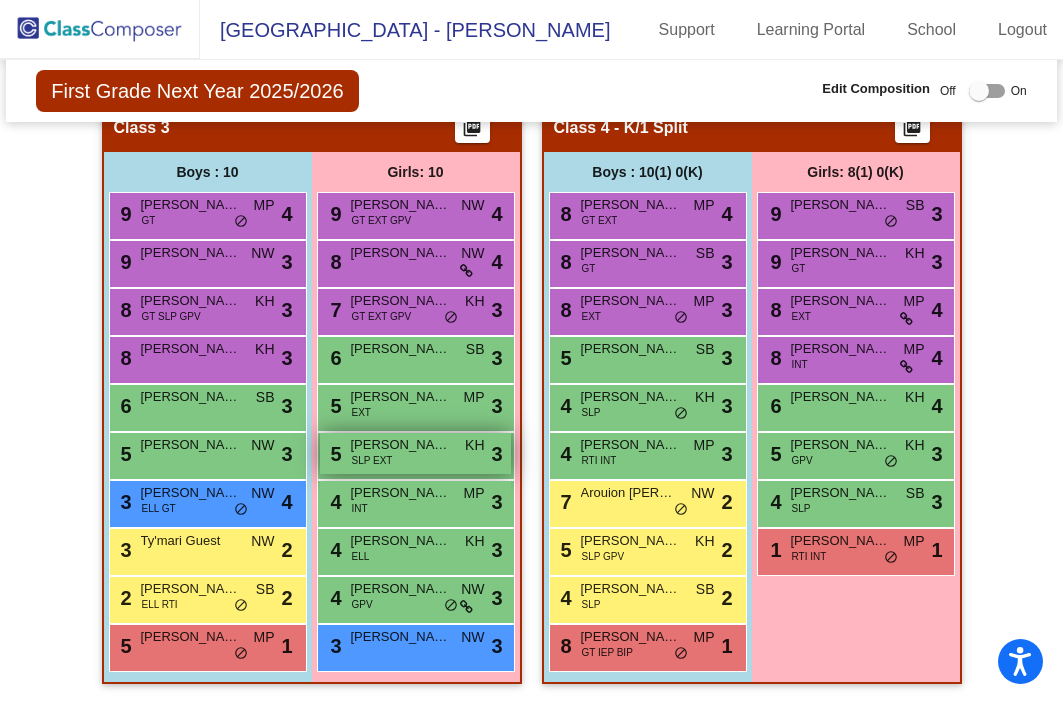 click on "[PERSON_NAME]" at bounding box center [401, 445] 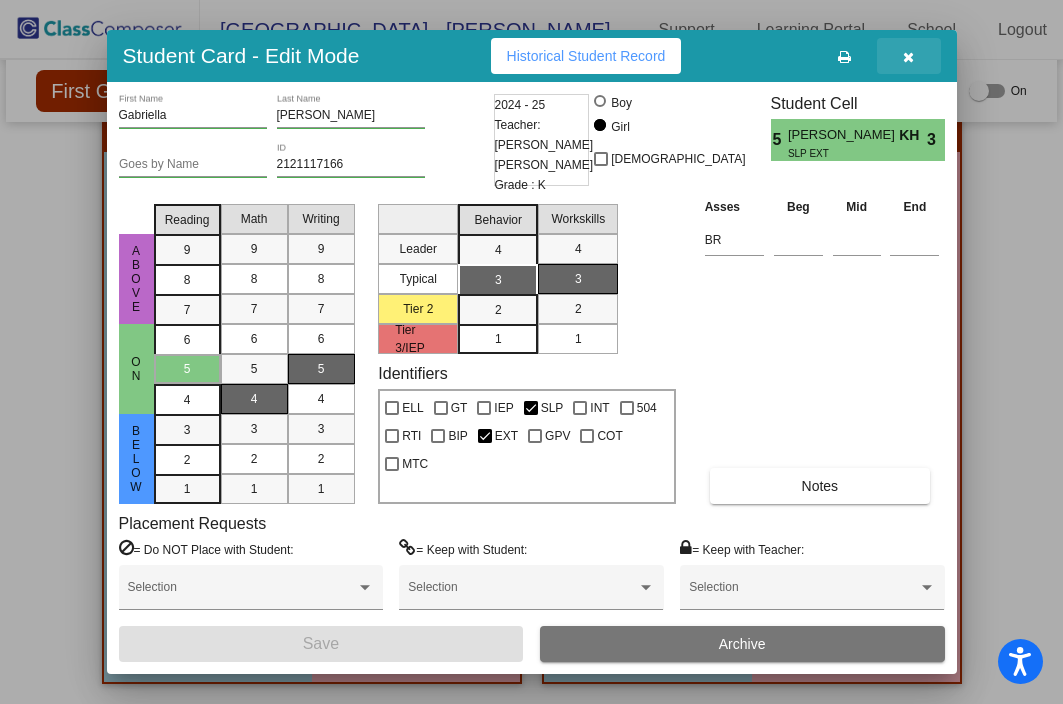 click at bounding box center [909, 56] 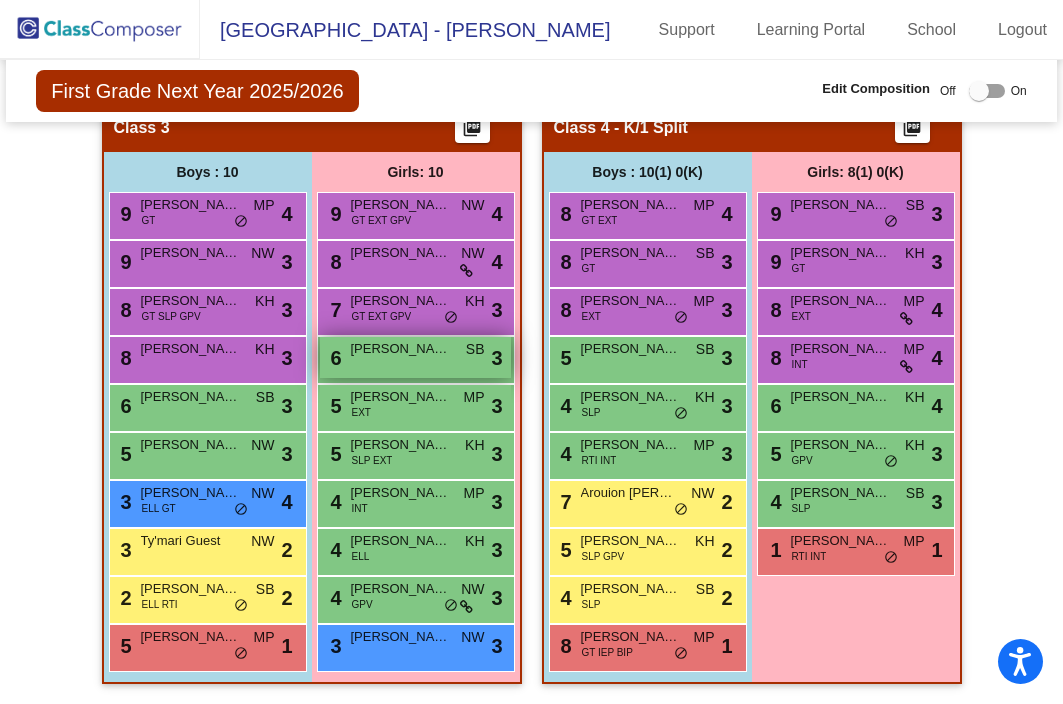 click on "[PERSON_NAME]" at bounding box center [401, 349] 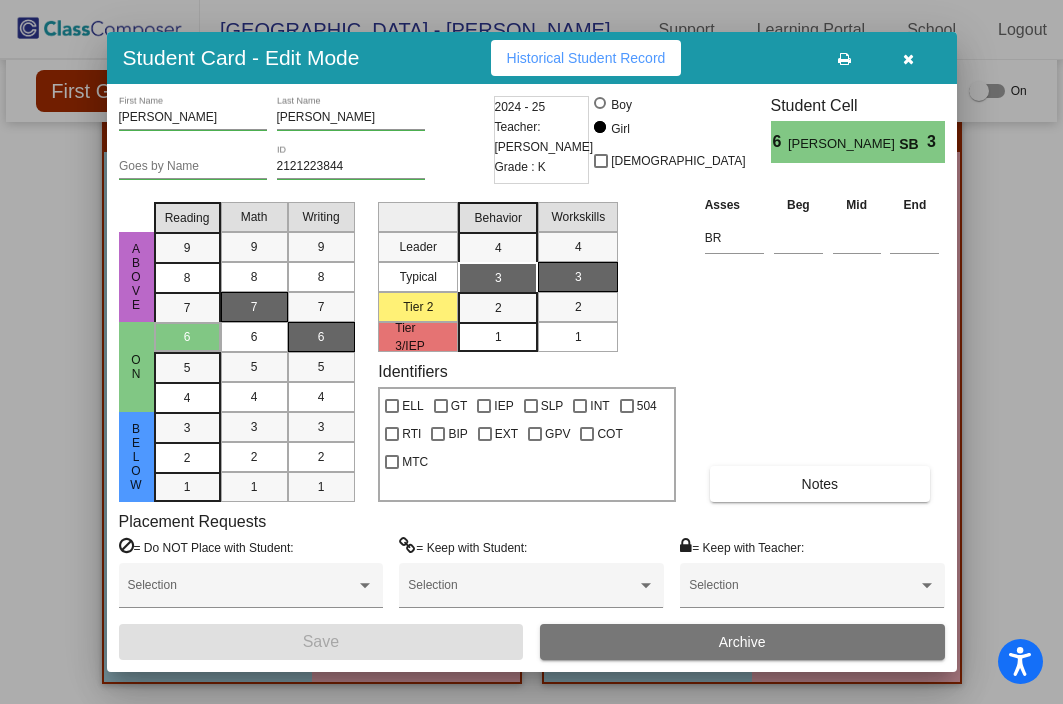 click at bounding box center (908, 59) 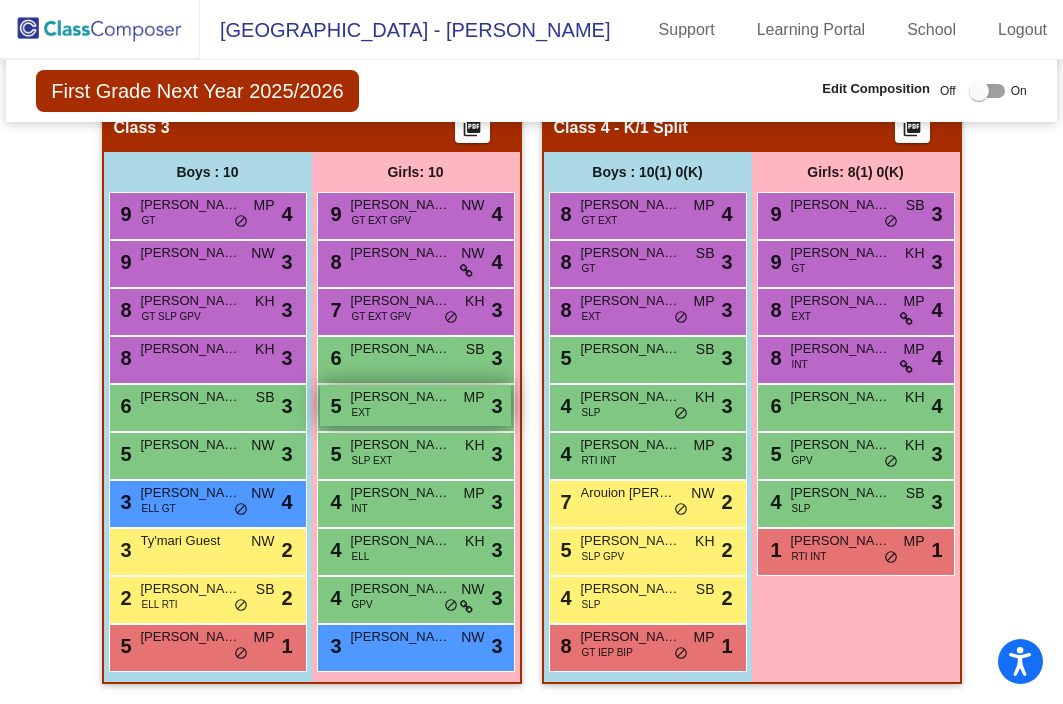 click on "5 Channing Kohorst EXT MP lock do_not_disturb_alt 3" at bounding box center [415, 405] 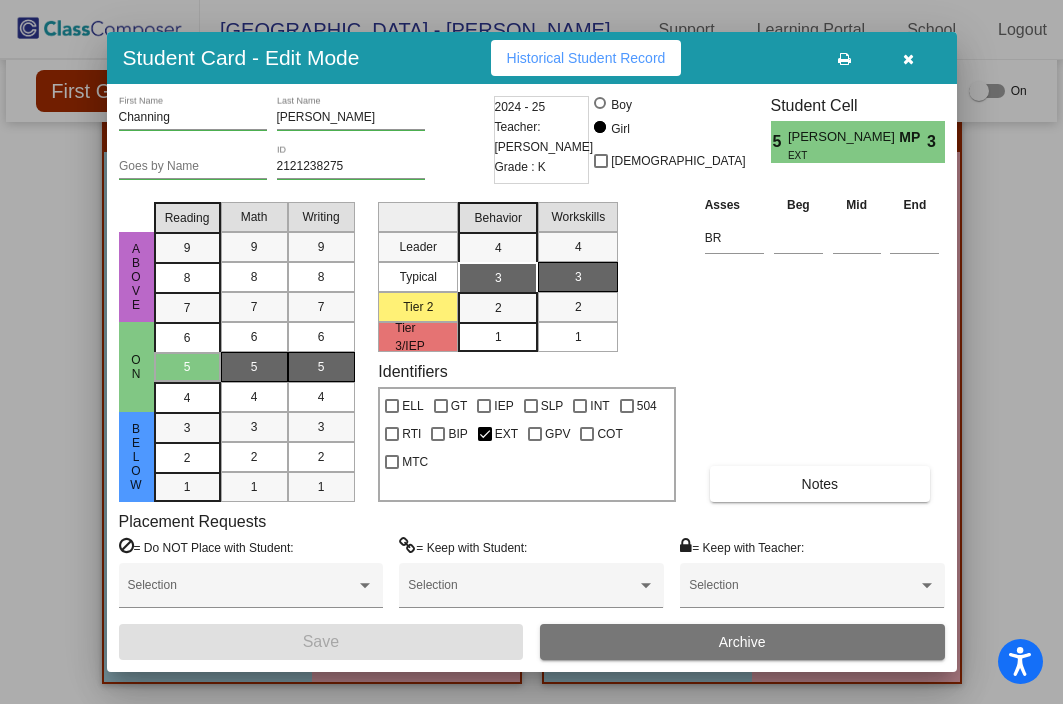 click at bounding box center [909, 58] 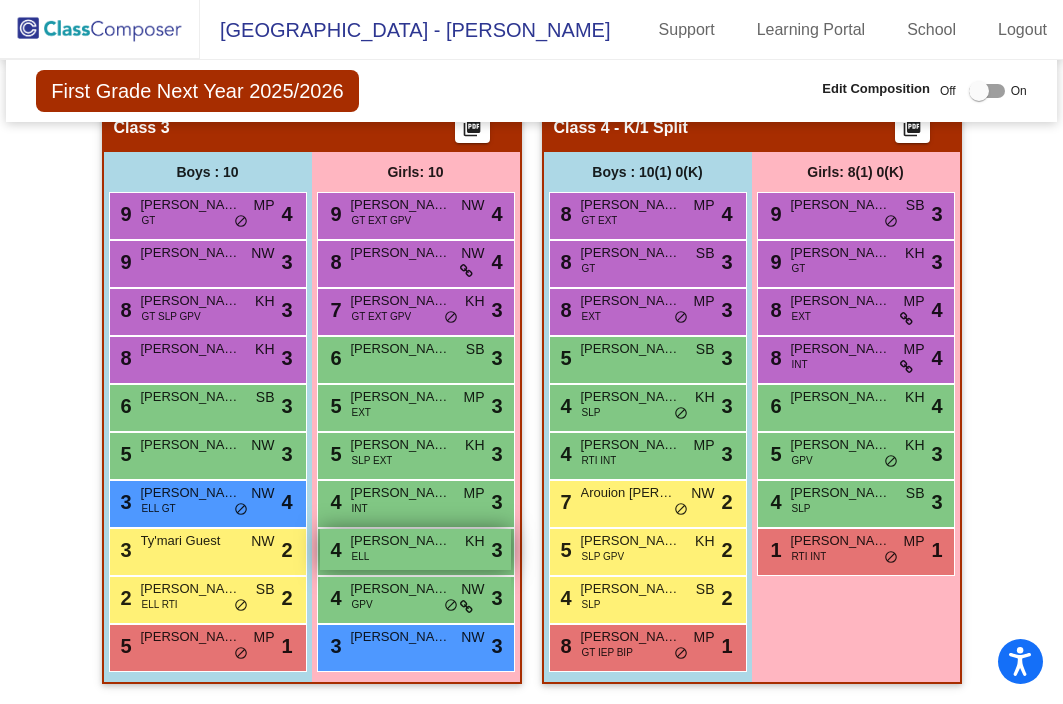 click on "[PERSON_NAME]" at bounding box center (401, 541) 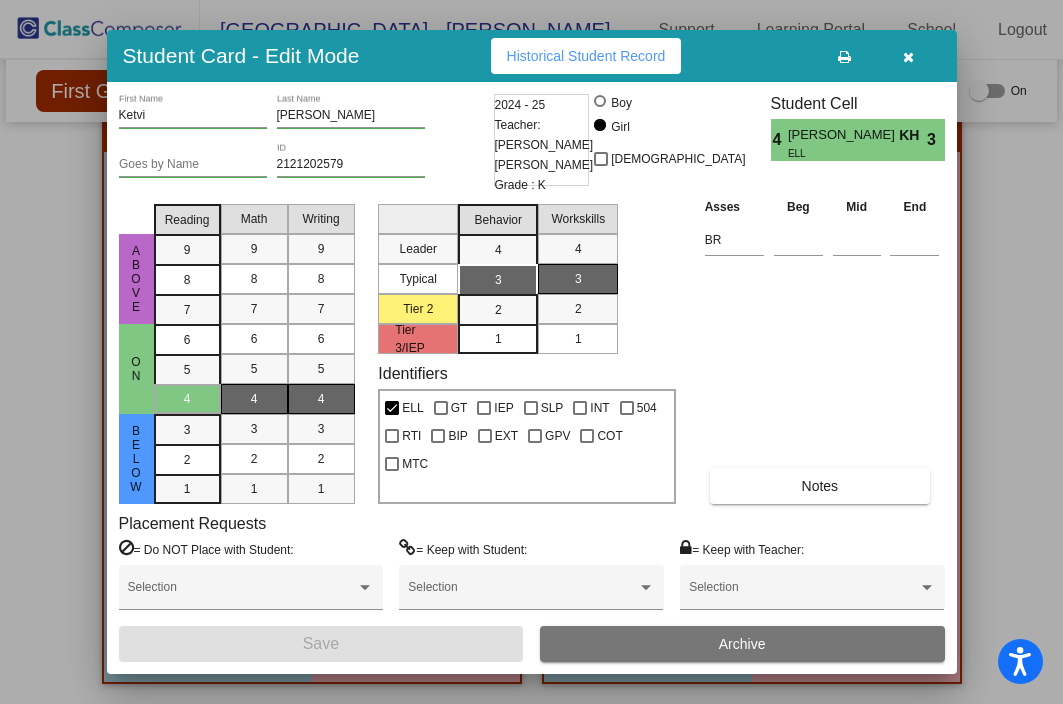 click at bounding box center [908, 57] 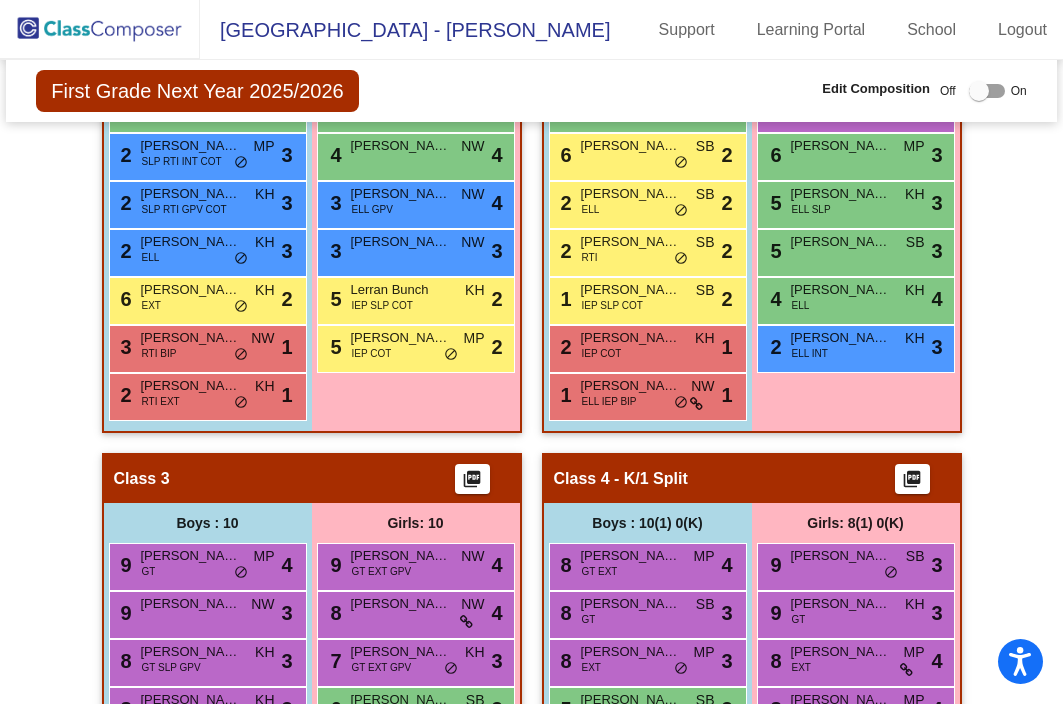 scroll, scrollTop: 763, scrollLeft: 0, axis: vertical 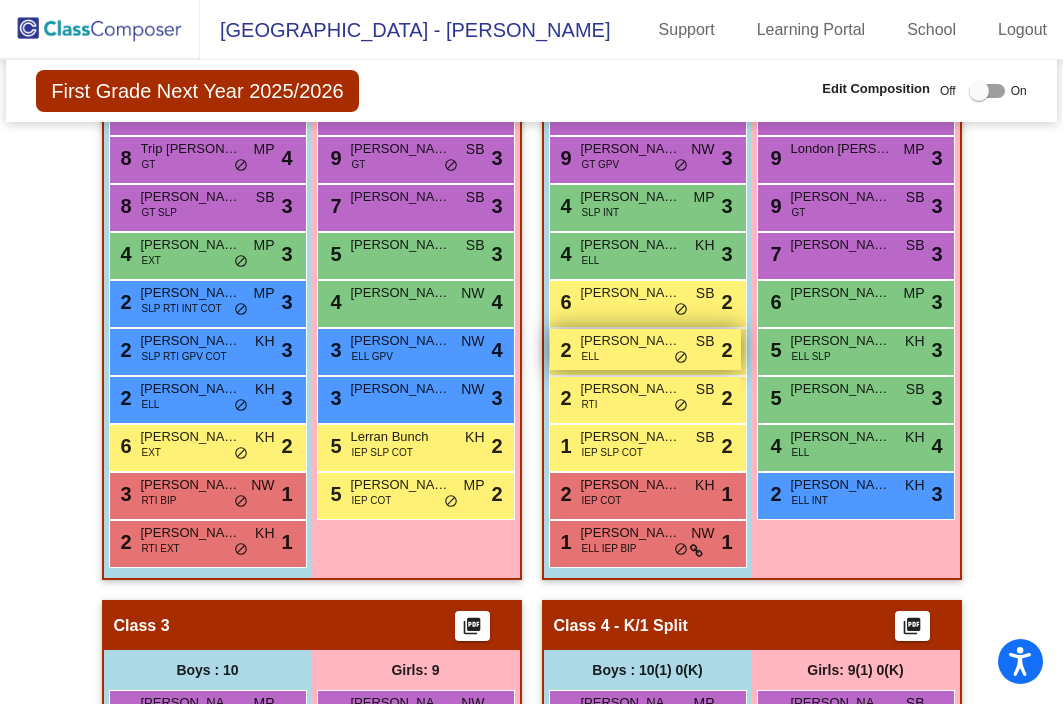 click on "ELL" at bounding box center [591, 356] 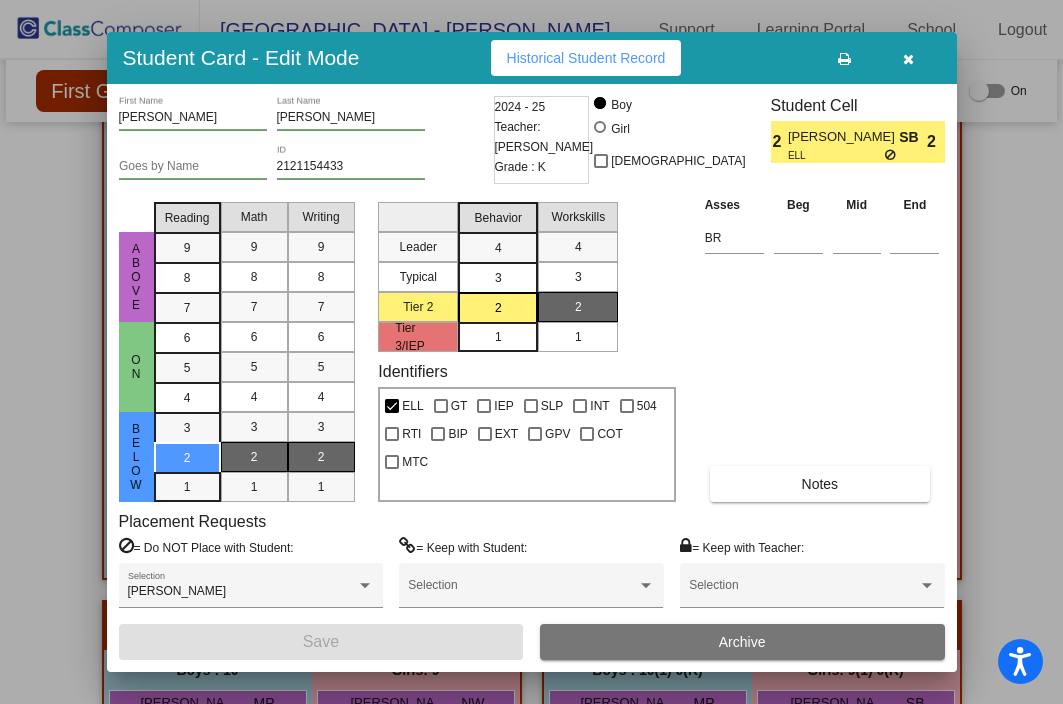 click at bounding box center [908, 59] 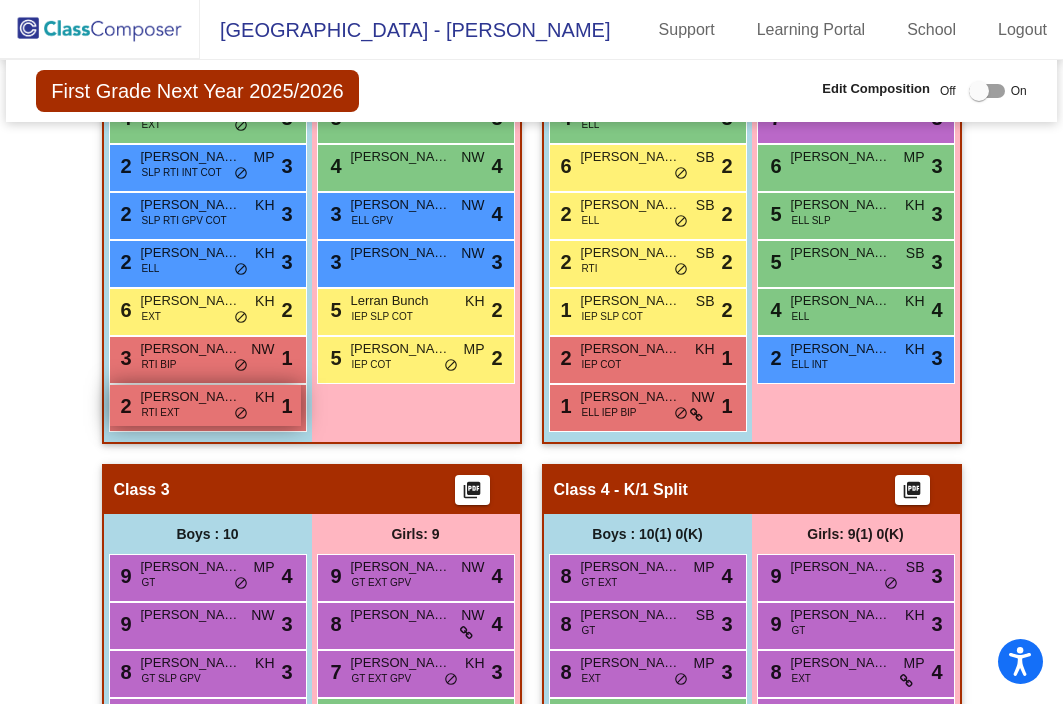 scroll, scrollTop: 754, scrollLeft: 0, axis: vertical 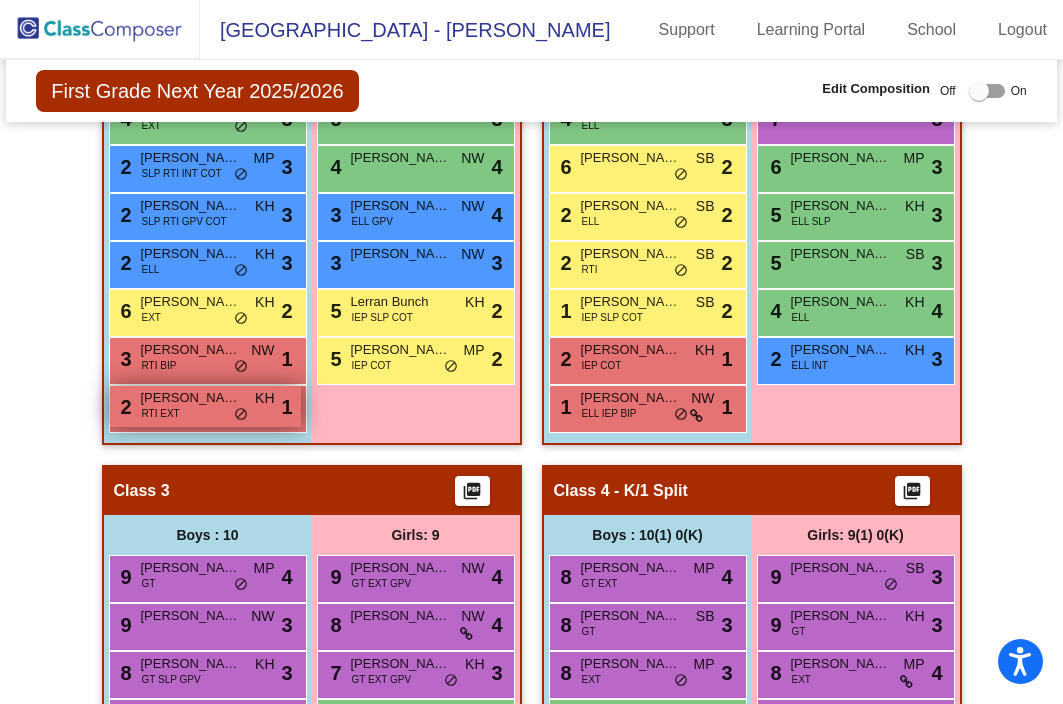 click on "2 Elric Bryant-Hayes RTI EXT KH lock do_not_disturb_alt 1" at bounding box center [205, 406] 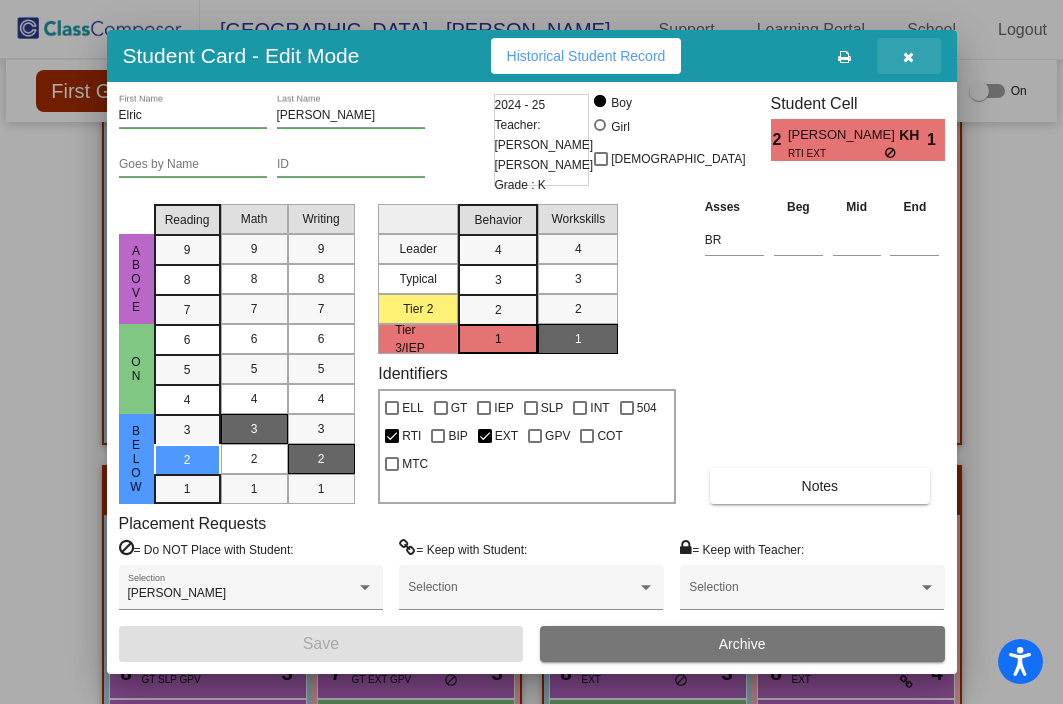 click at bounding box center (909, 56) 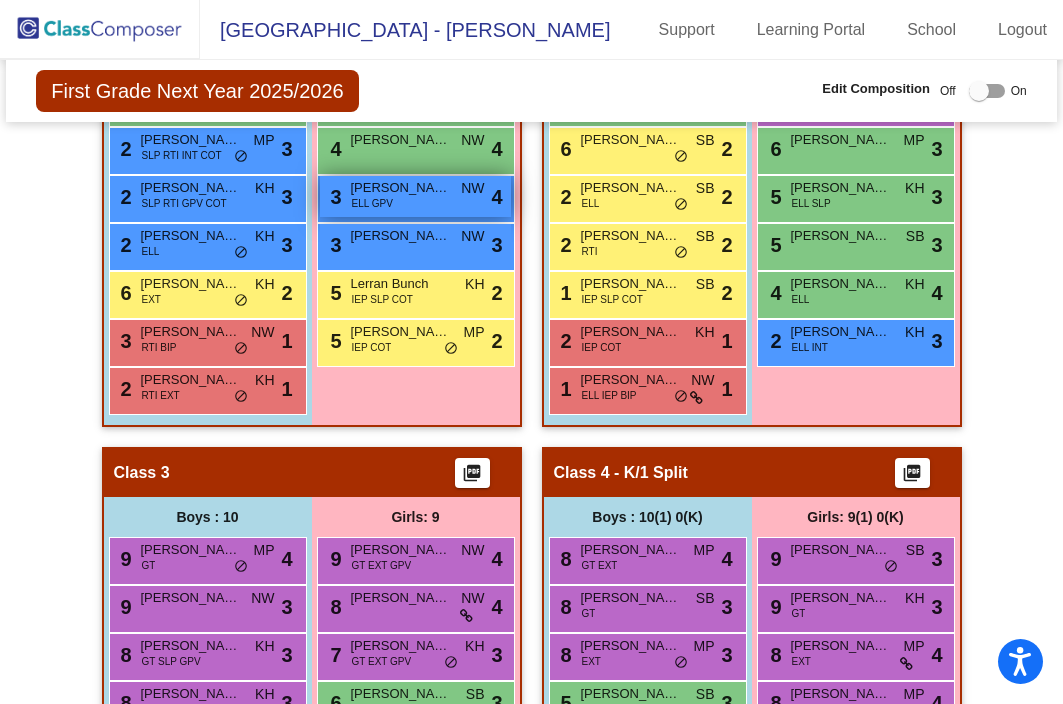 scroll, scrollTop: 1126, scrollLeft: 0, axis: vertical 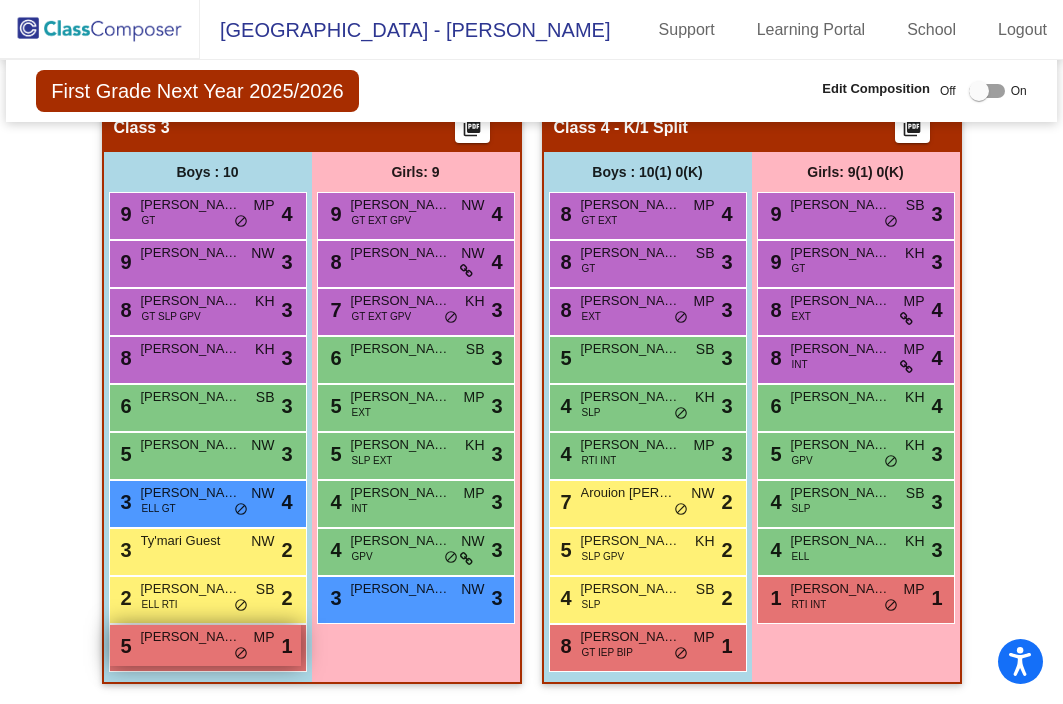 click on "5 Caleb Goulet MP lock do_not_disturb_alt 1" at bounding box center (205, 645) 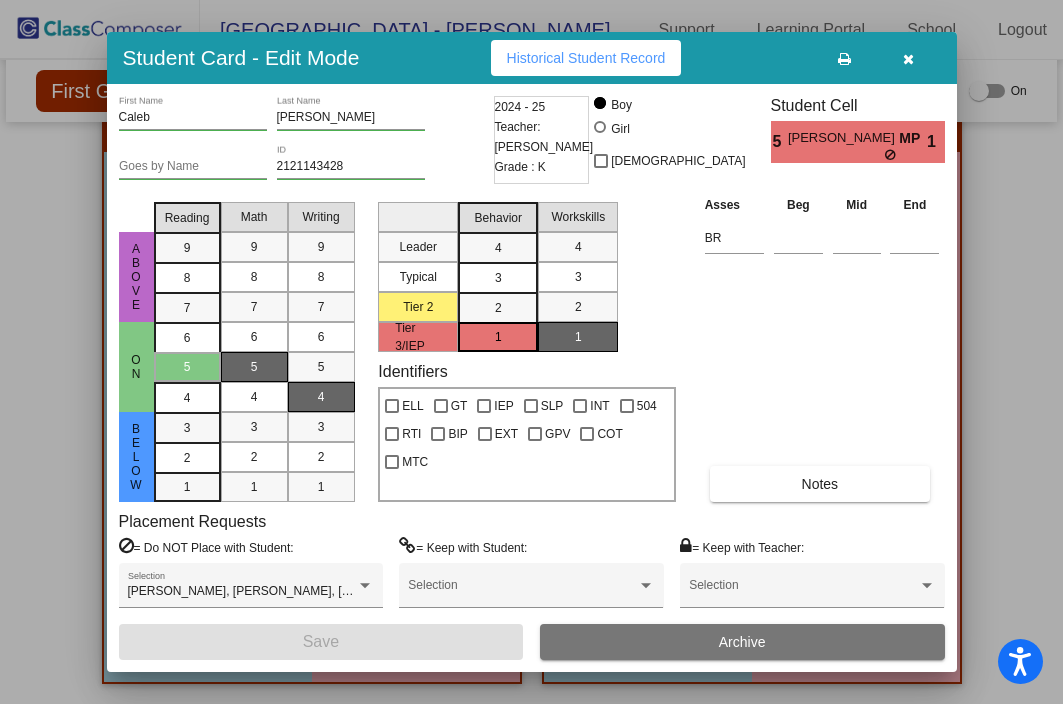 click at bounding box center (908, 59) 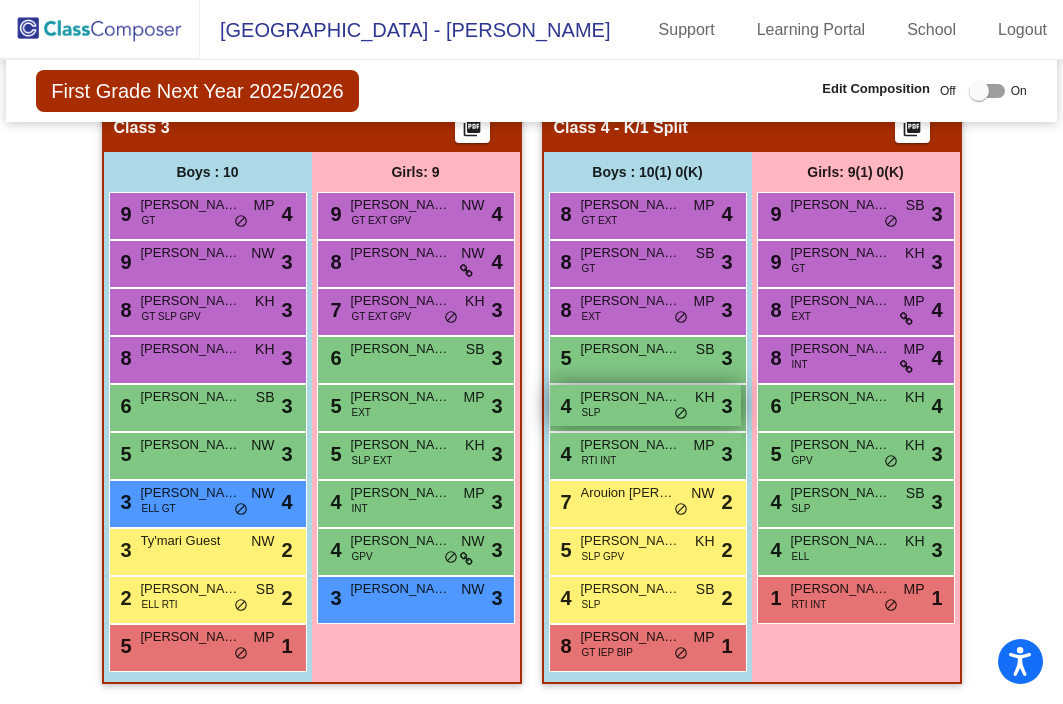 scroll, scrollTop: 869, scrollLeft: 0, axis: vertical 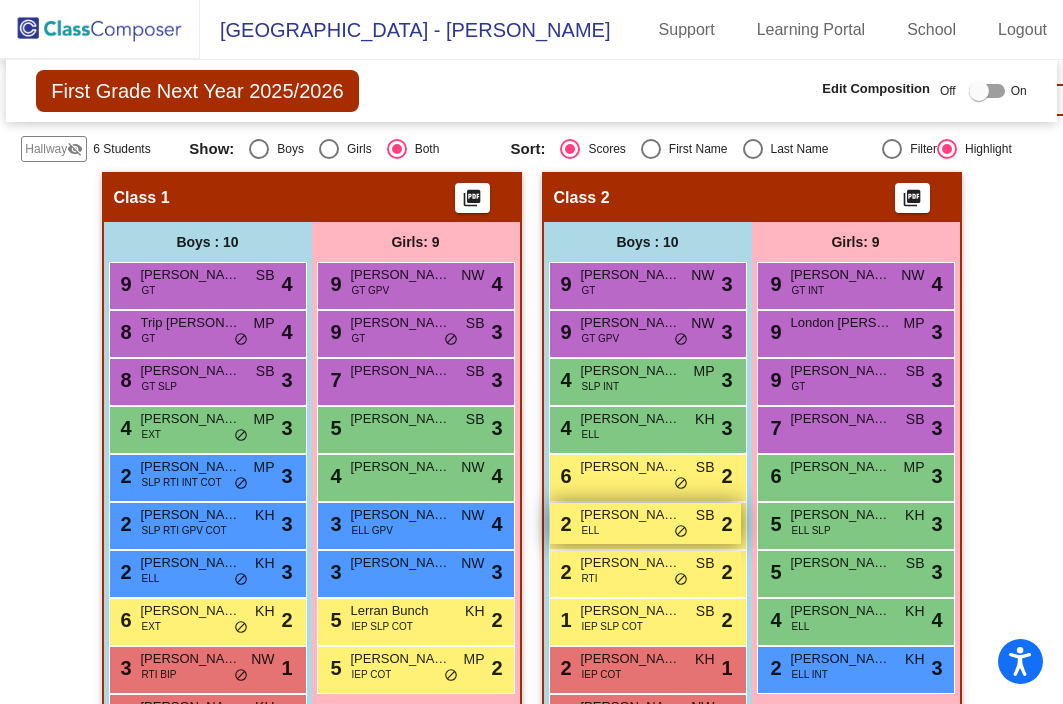 click on "[PERSON_NAME]" at bounding box center [631, 515] 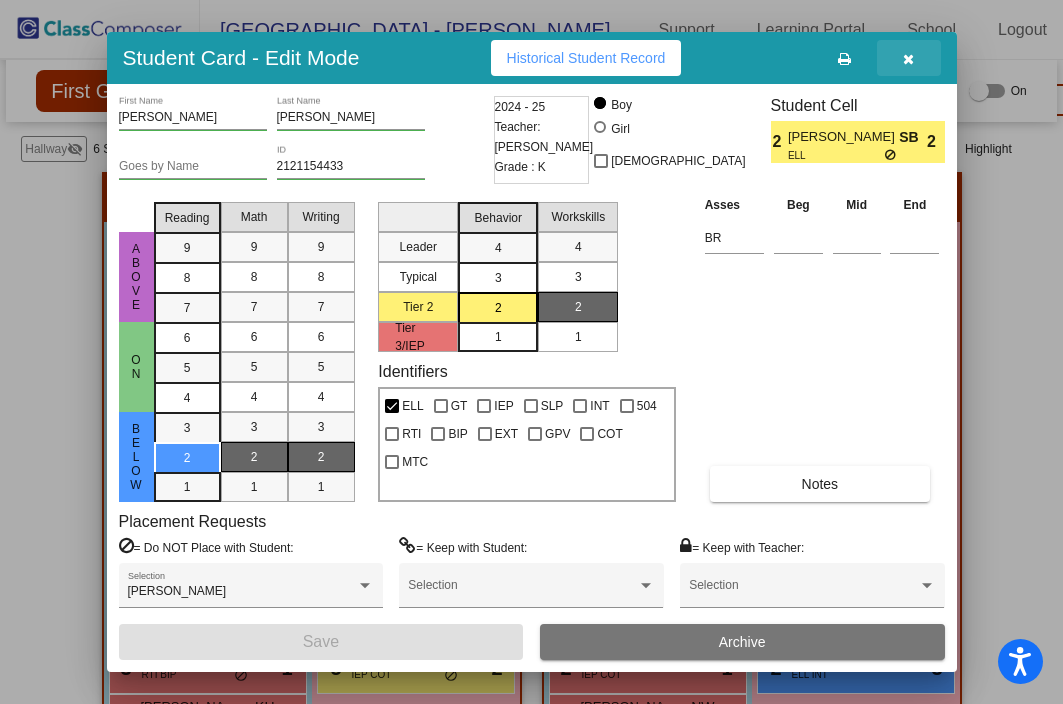 click at bounding box center (909, 58) 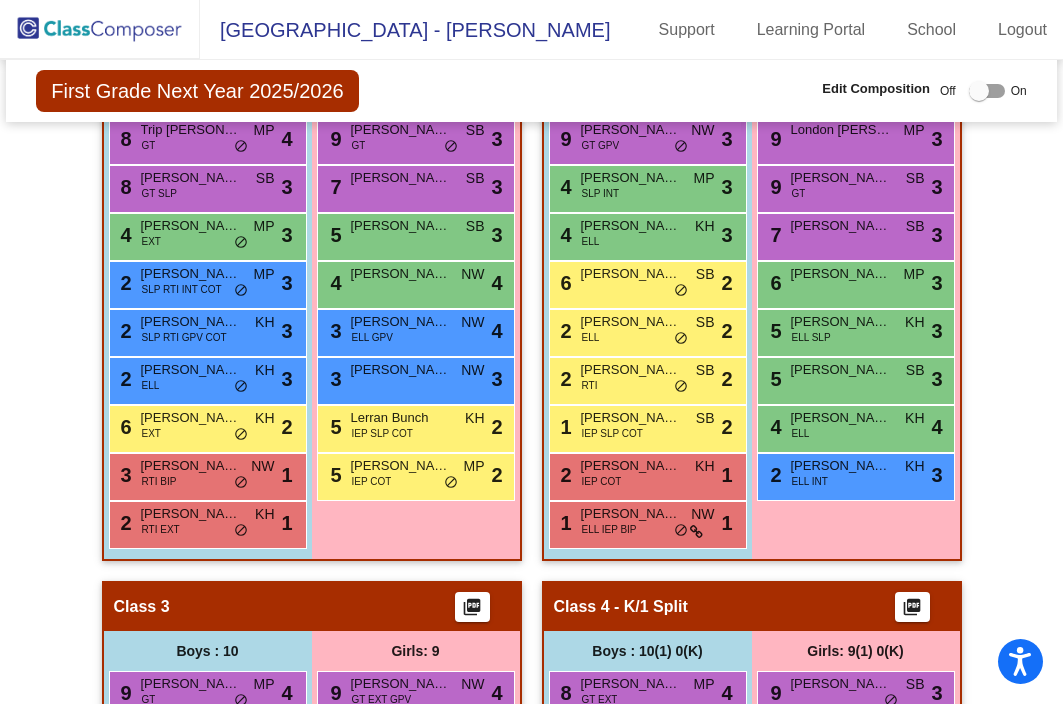 scroll, scrollTop: 555, scrollLeft: 0, axis: vertical 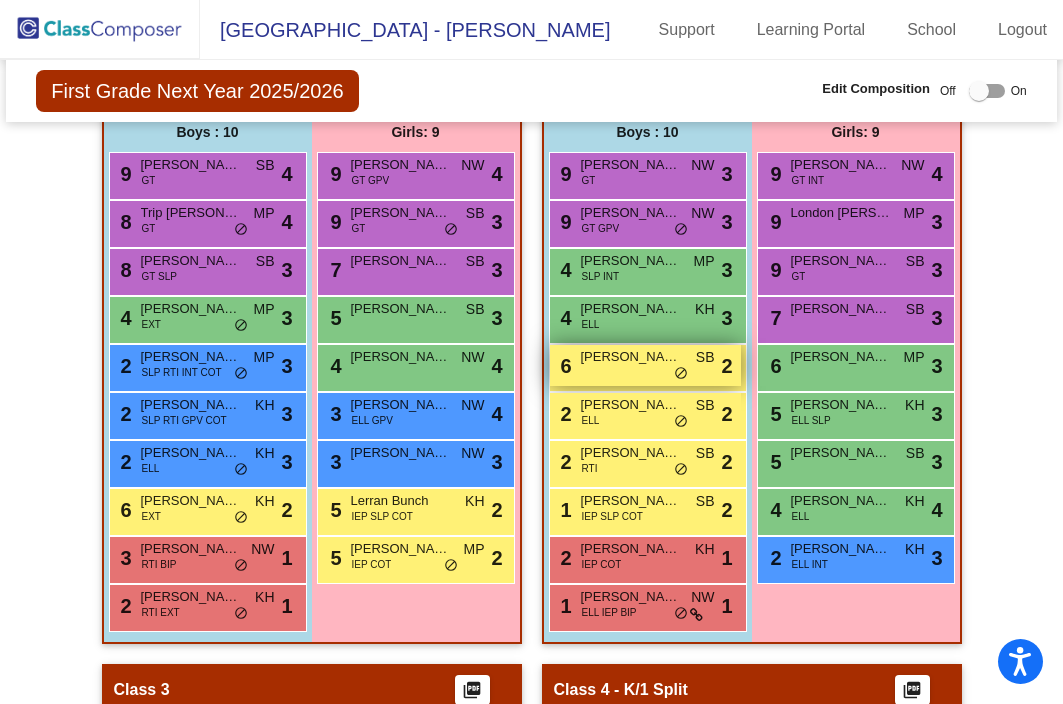 click on "[PERSON_NAME]" at bounding box center (631, 357) 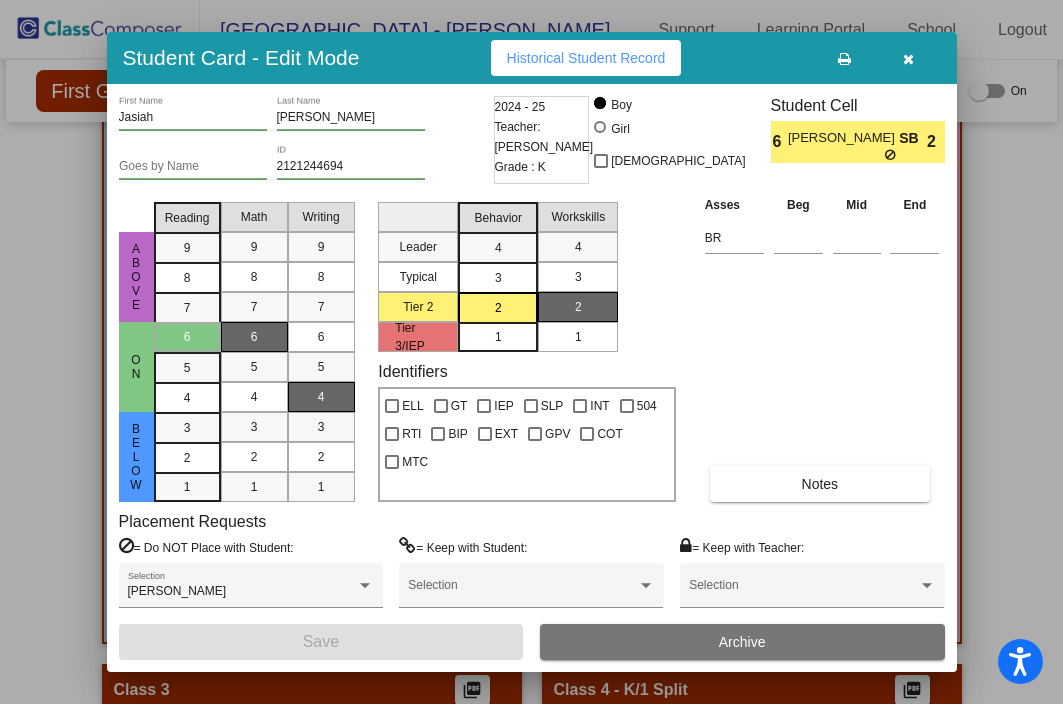 click at bounding box center (908, 59) 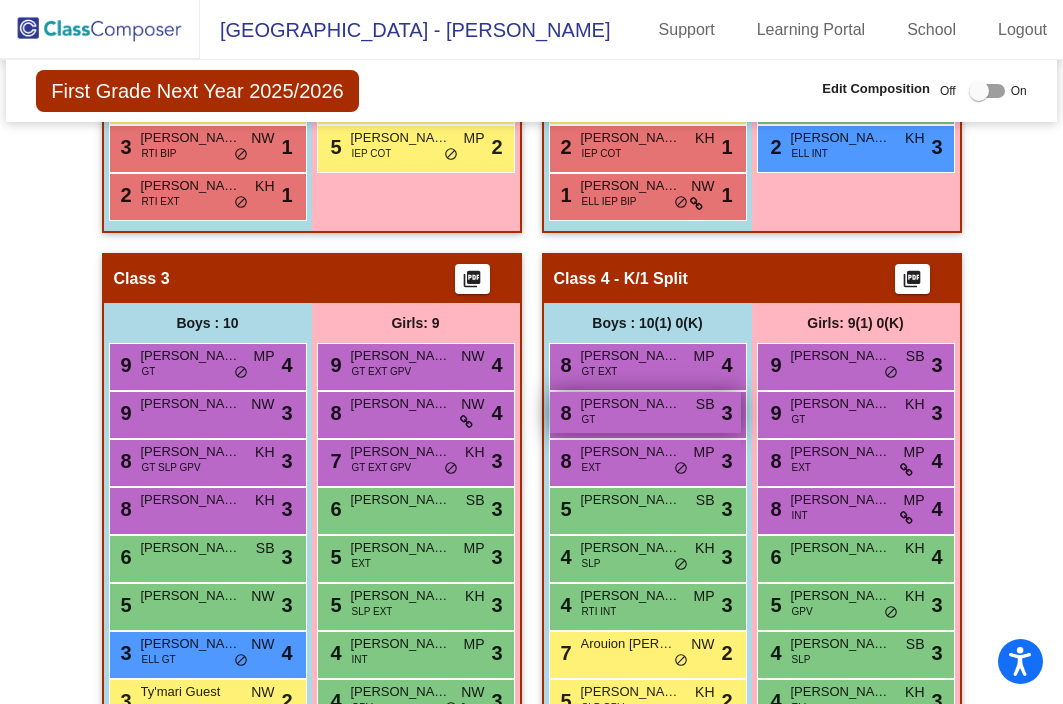 scroll, scrollTop: 1126, scrollLeft: 0, axis: vertical 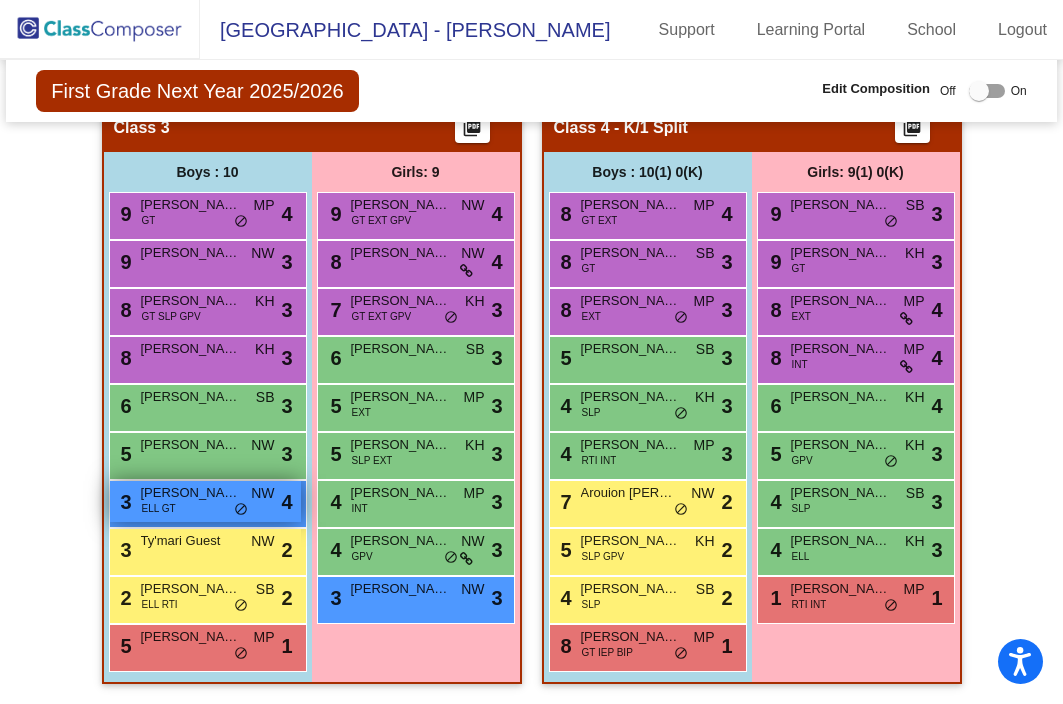 click on "[PERSON_NAME]" at bounding box center (191, 493) 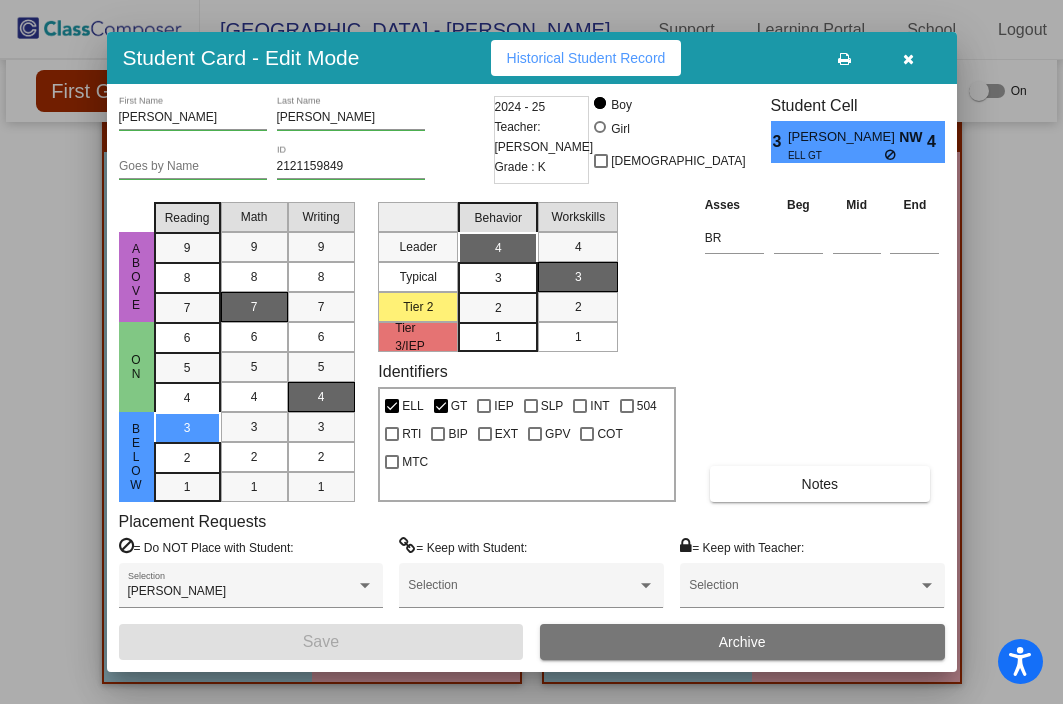 click at bounding box center [908, 59] 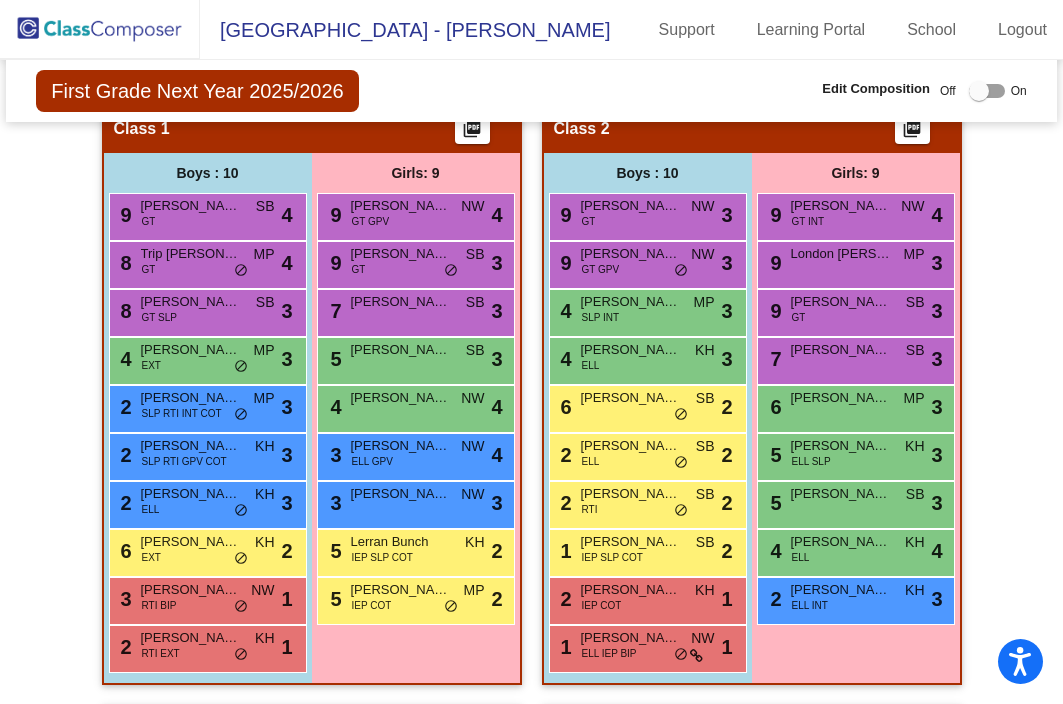 scroll, scrollTop: 508, scrollLeft: 0, axis: vertical 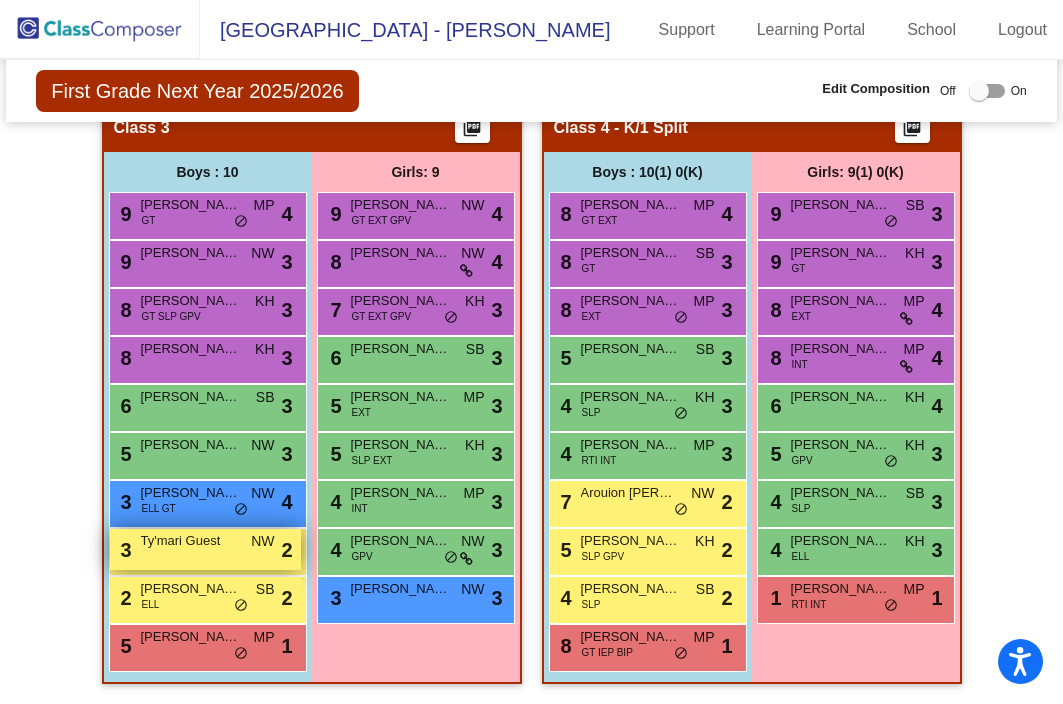 click on "Ty'mari Guest" at bounding box center (191, 541) 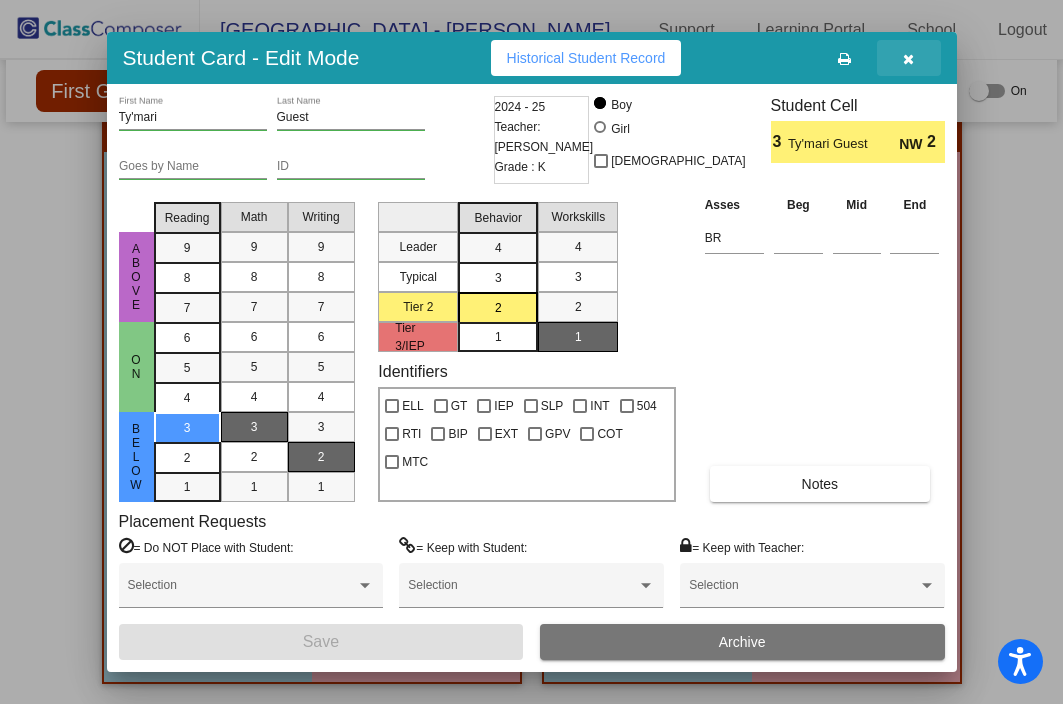 click at bounding box center [909, 58] 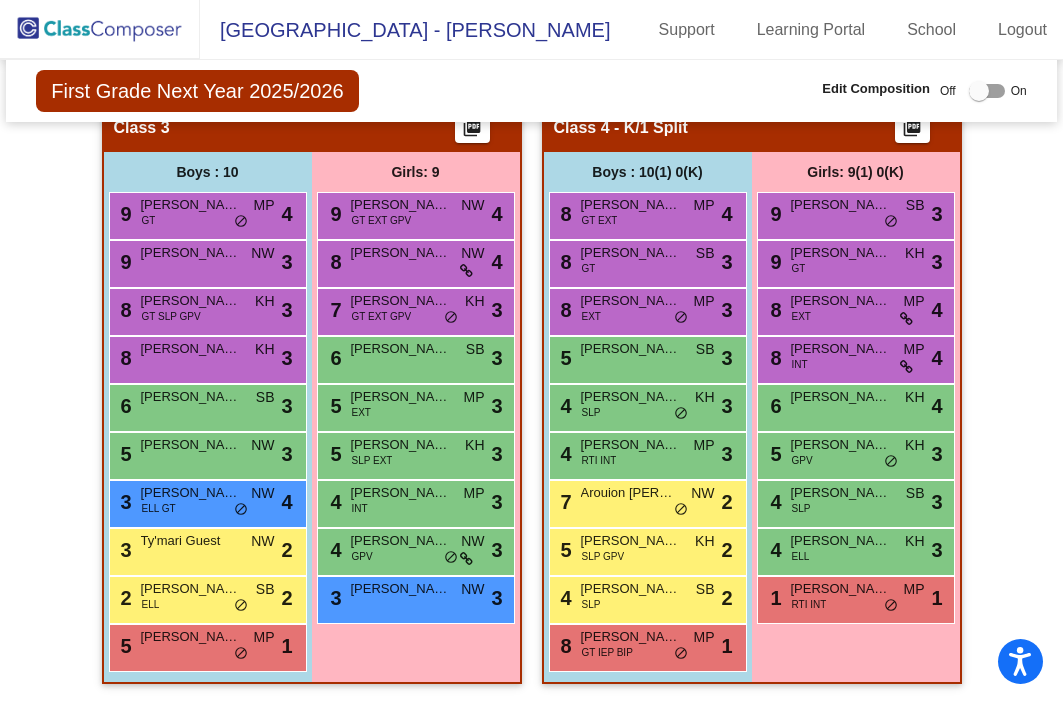 scroll, scrollTop: 0, scrollLeft: 0, axis: both 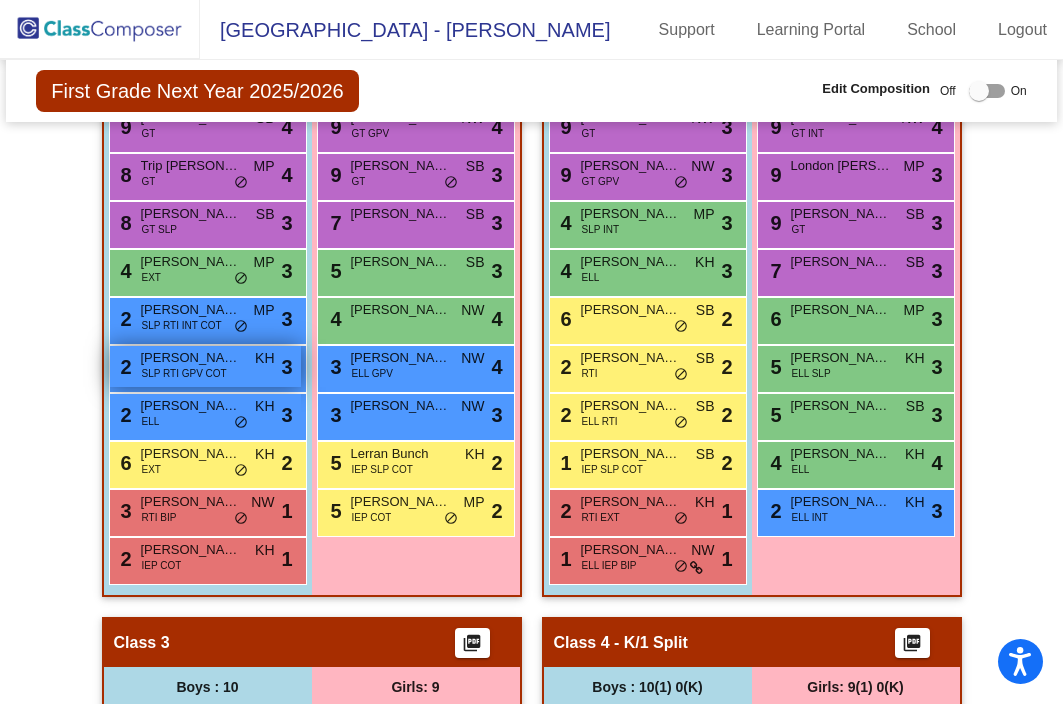 click on "[PERSON_NAME]" at bounding box center [191, 358] 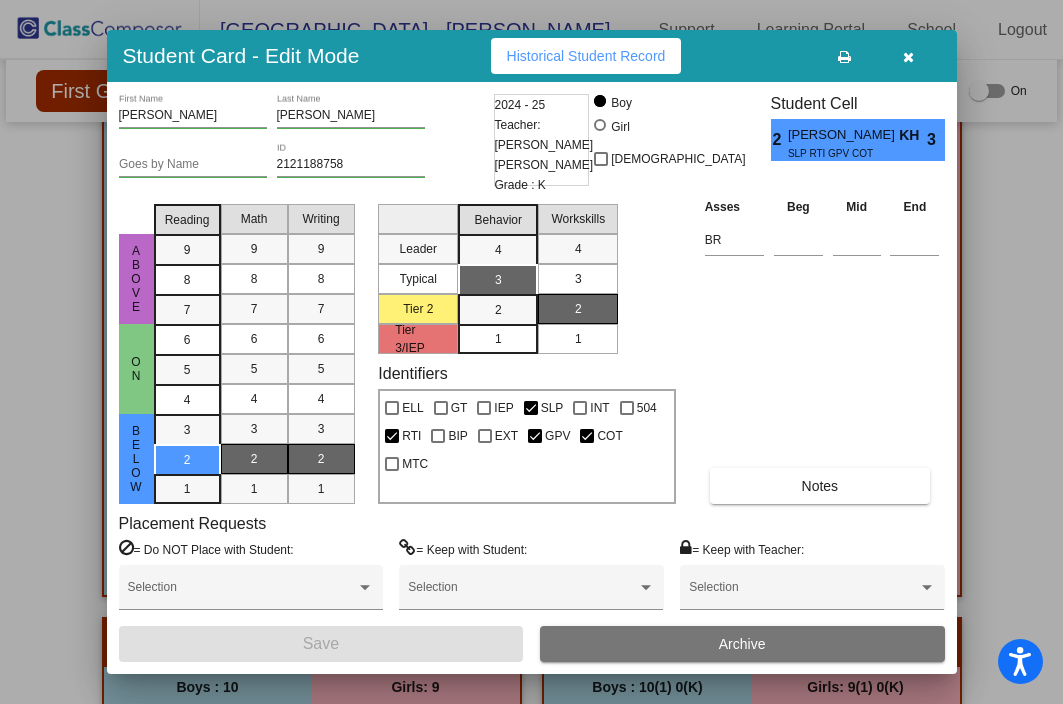 scroll, scrollTop: 0, scrollLeft: 0, axis: both 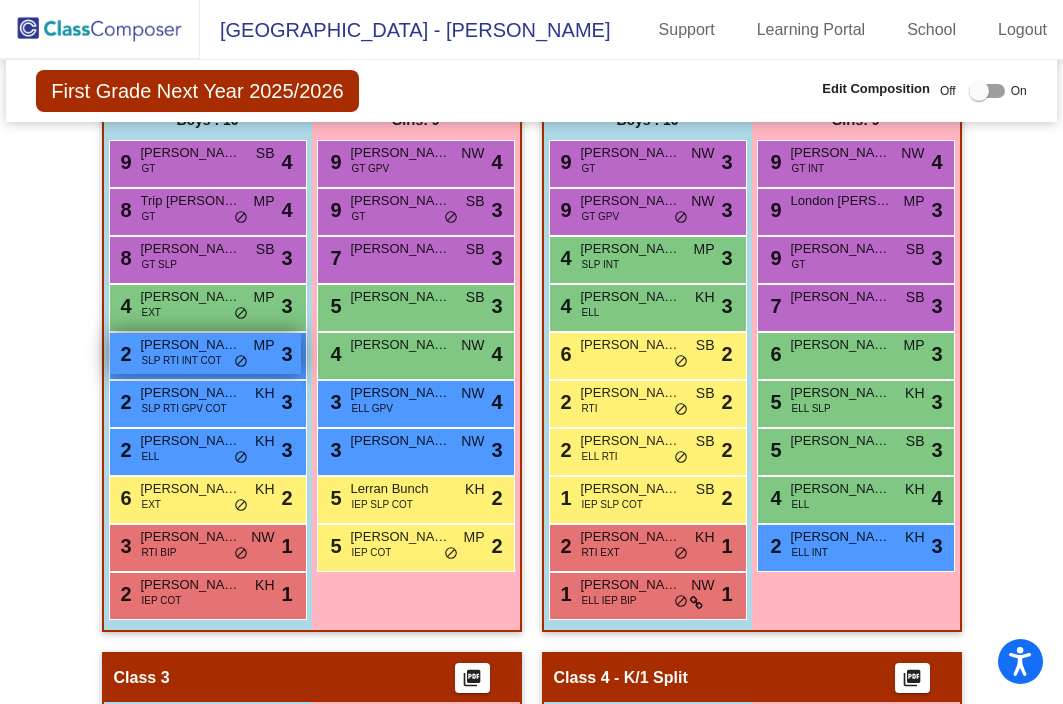 click on "[PERSON_NAME]" at bounding box center [191, 345] 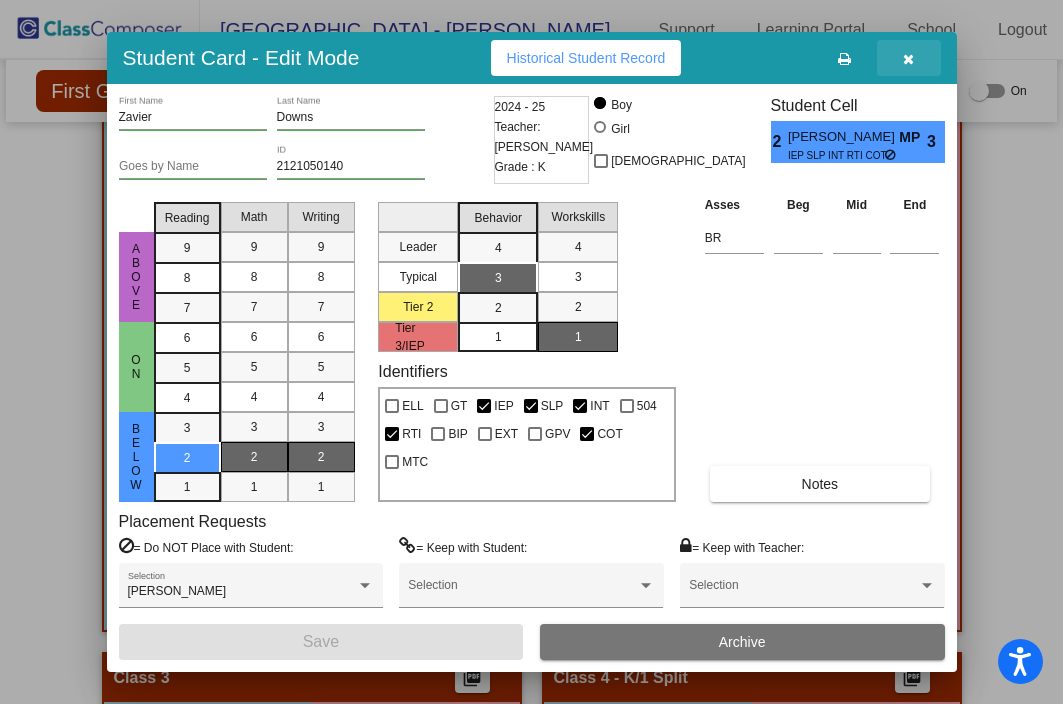 click at bounding box center [908, 59] 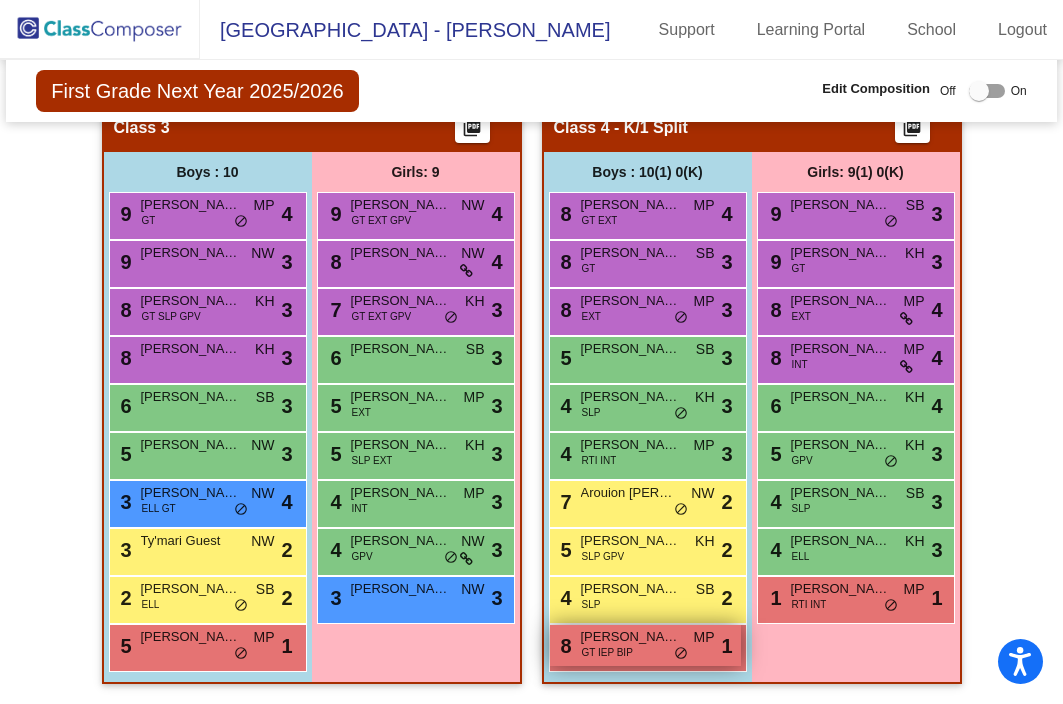 scroll, scrollTop: 1126, scrollLeft: 0, axis: vertical 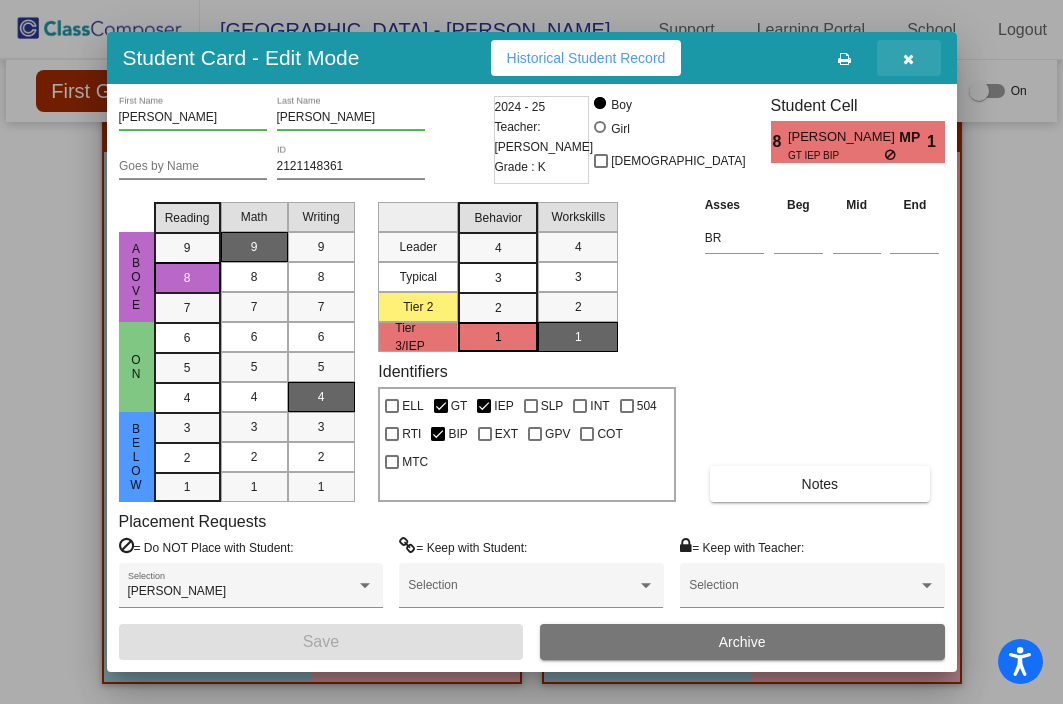 click at bounding box center [909, 58] 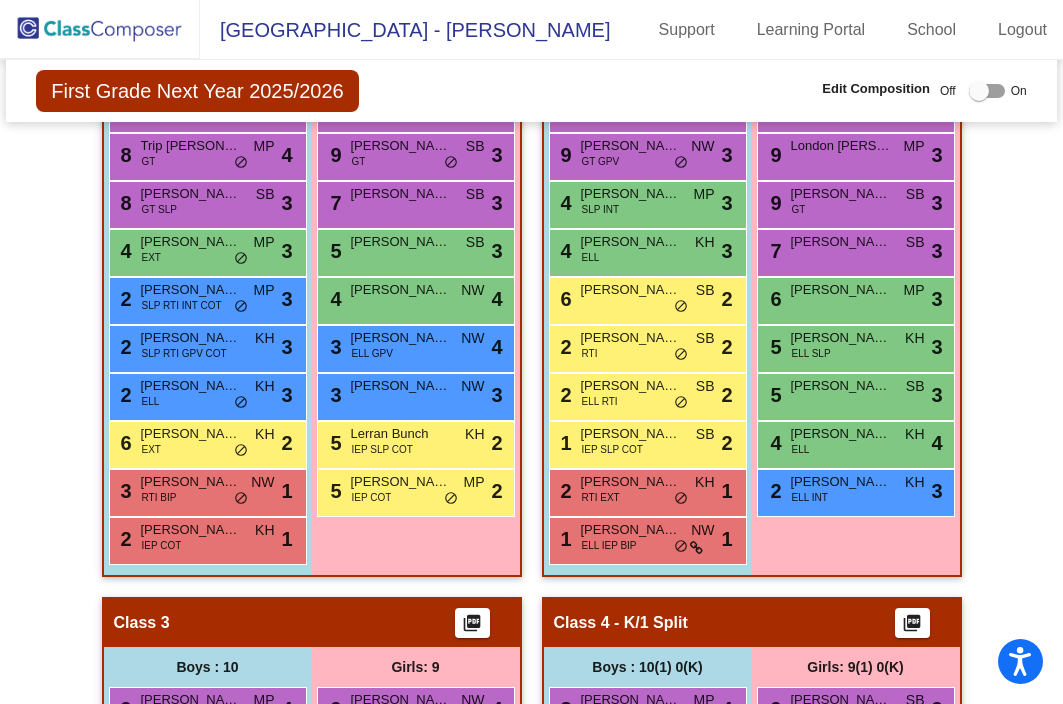 scroll, scrollTop: 680, scrollLeft: 0, axis: vertical 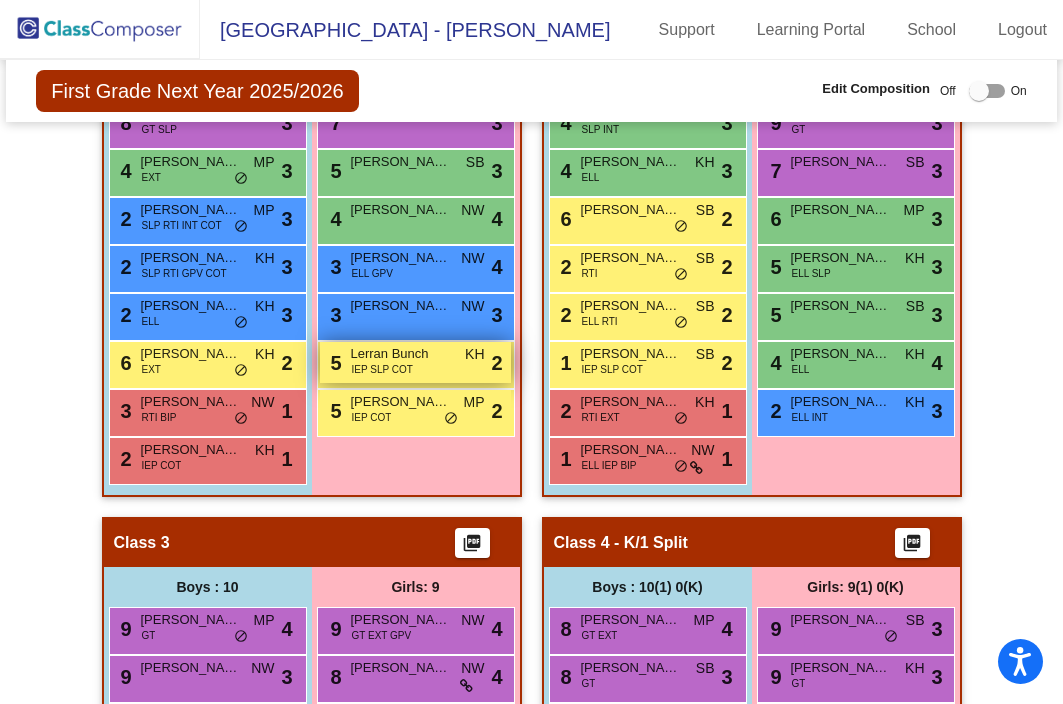 click on "5 Lerran Bunch IEP SLP COT KH lock do_not_disturb_alt 2" at bounding box center [415, 362] 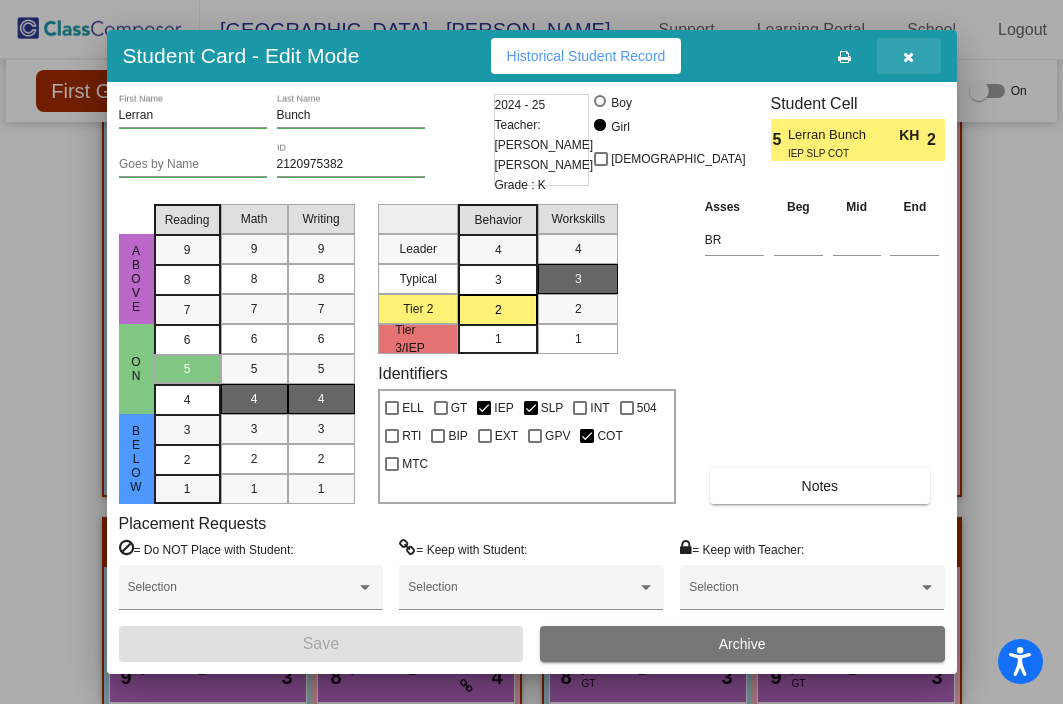 click at bounding box center (909, 56) 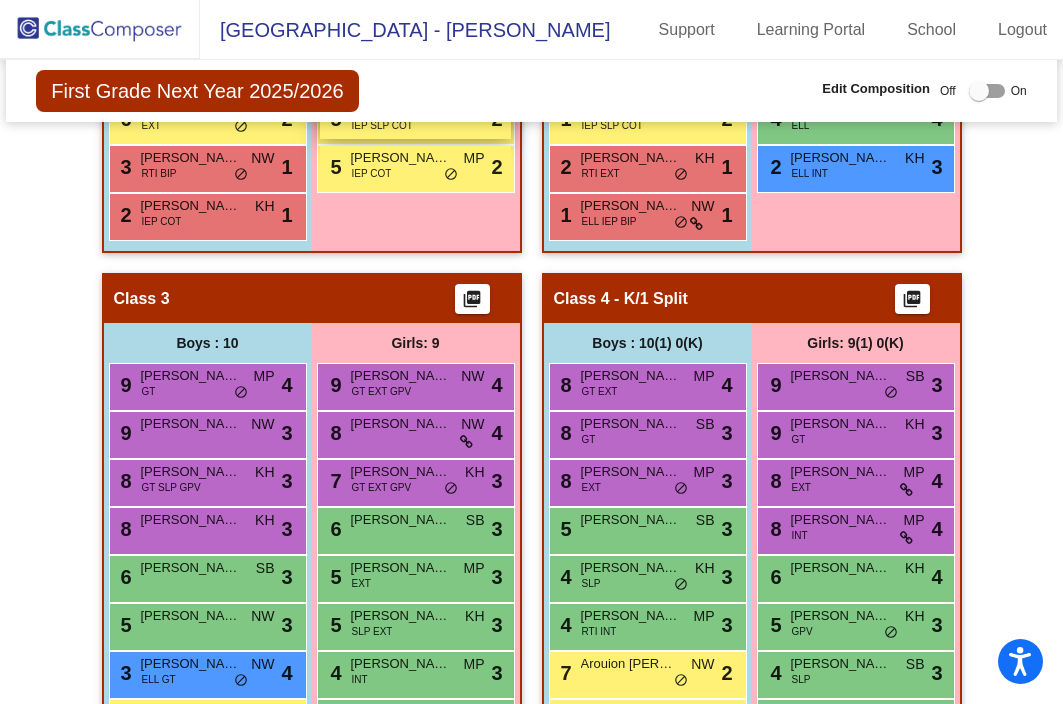 scroll, scrollTop: 1126, scrollLeft: 0, axis: vertical 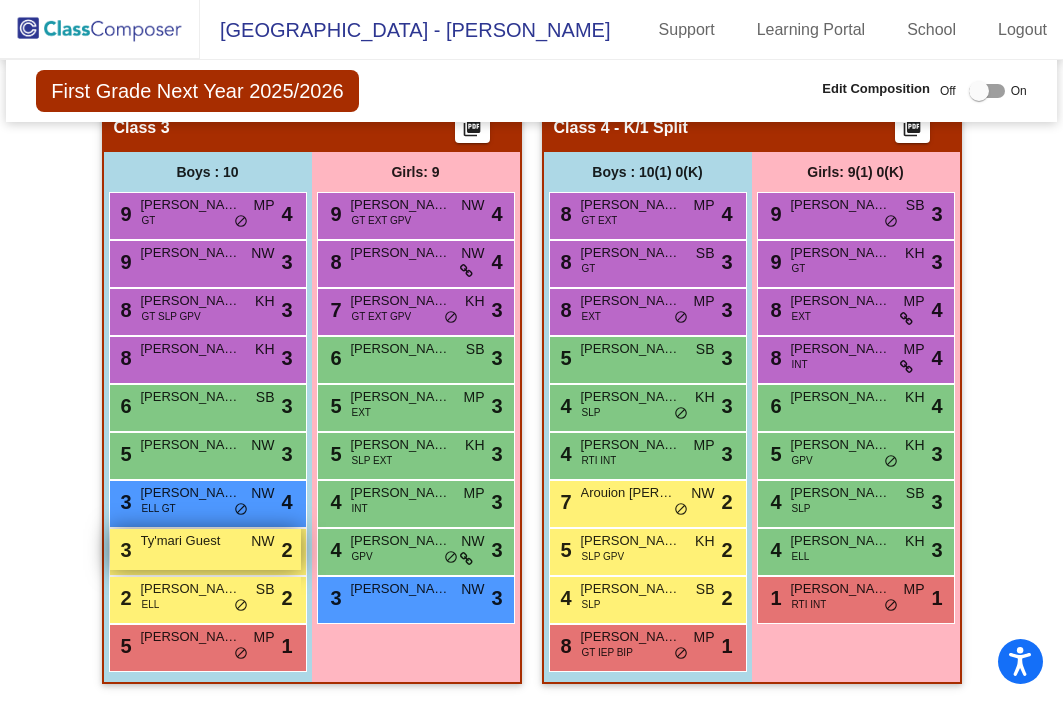 click on "3 Ty'mari Guest NW lock do_not_disturb_alt 2" at bounding box center (205, 549) 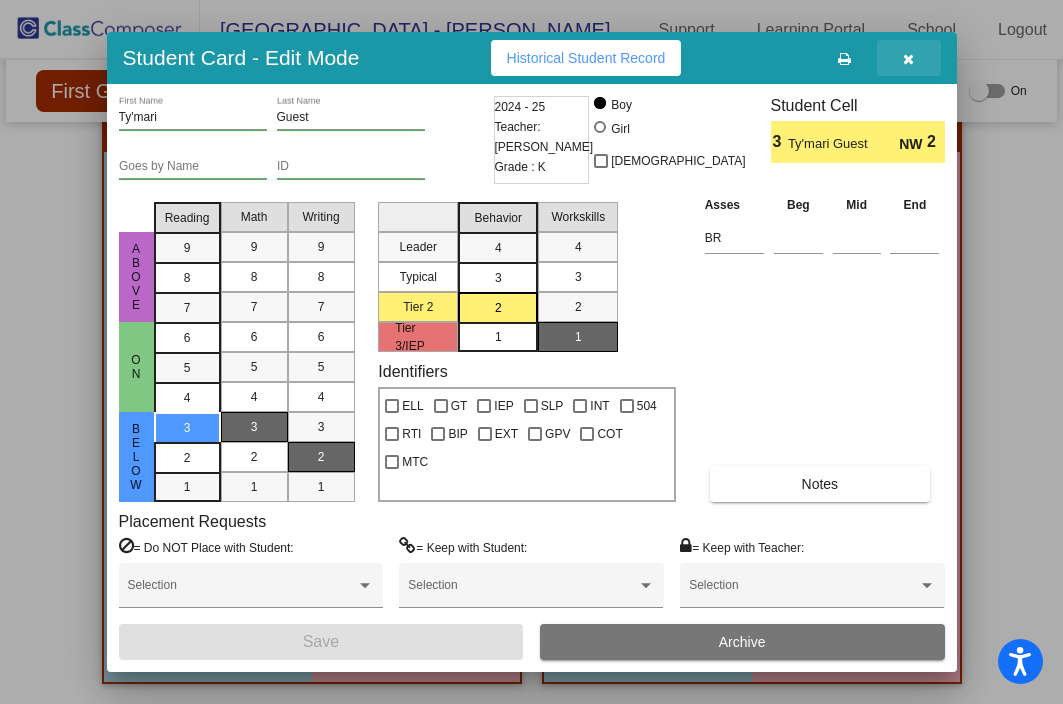 click at bounding box center [909, 58] 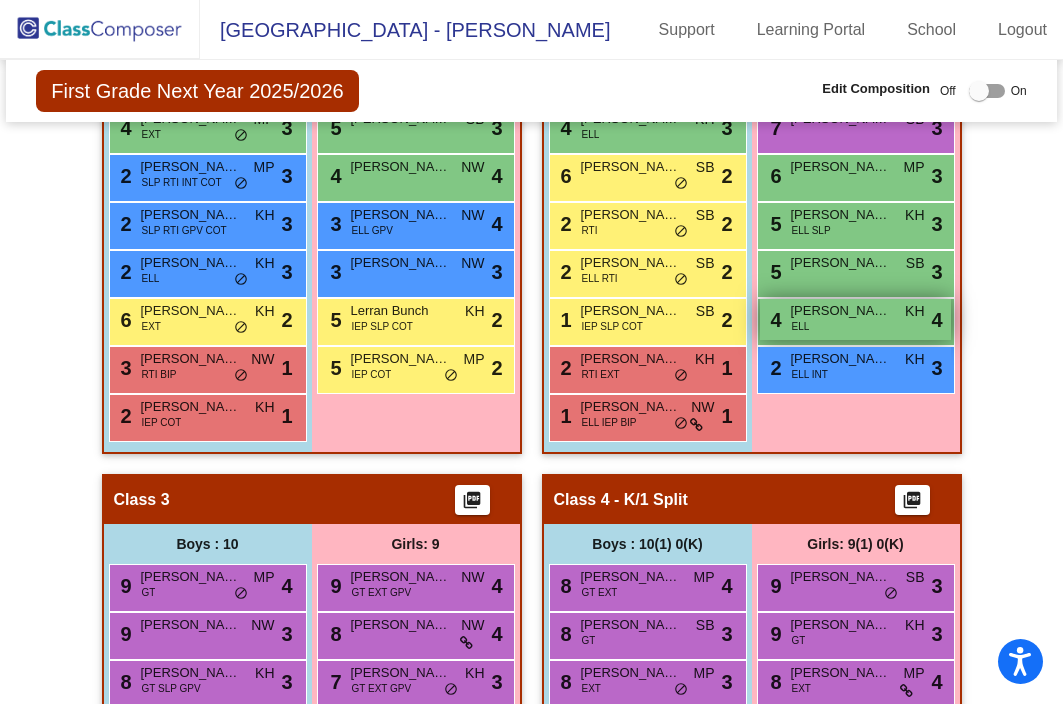 scroll, scrollTop: 727, scrollLeft: 0, axis: vertical 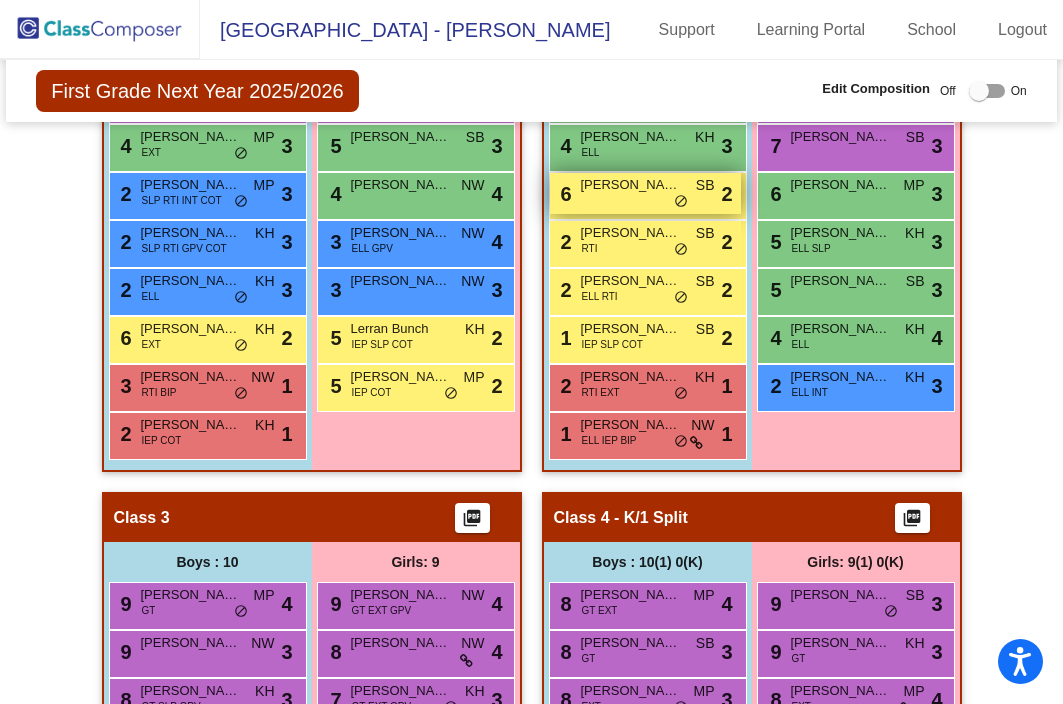 click on "6 Jasiah Johnson SB lock do_not_disturb_alt 2" at bounding box center (645, 193) 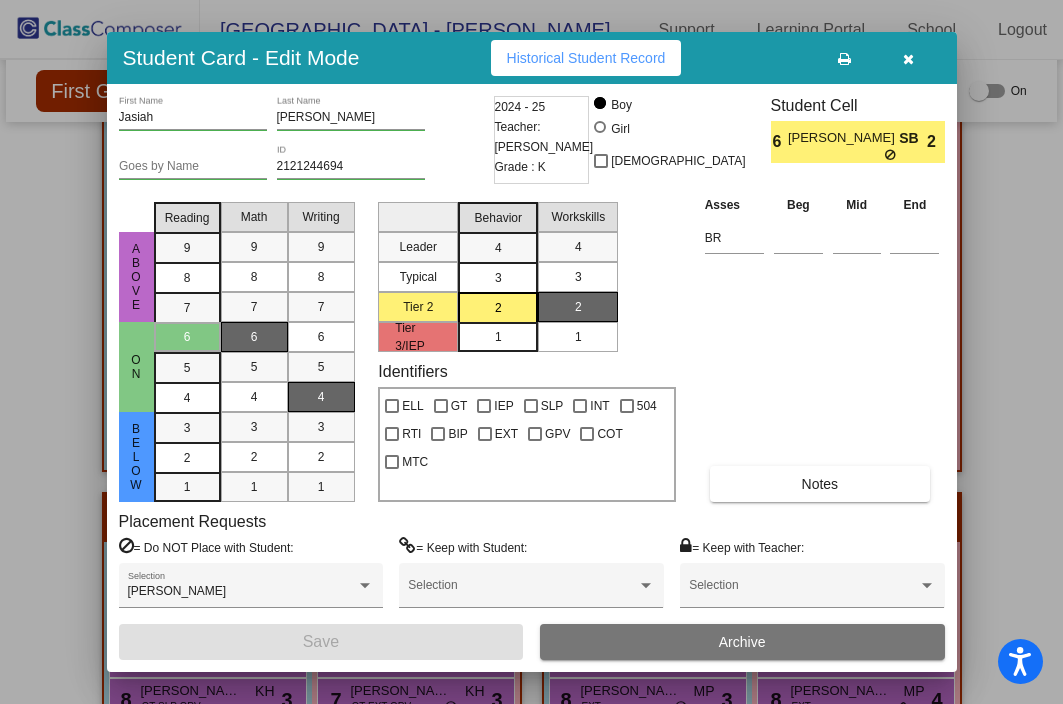 click at bounding box center (909, 58) 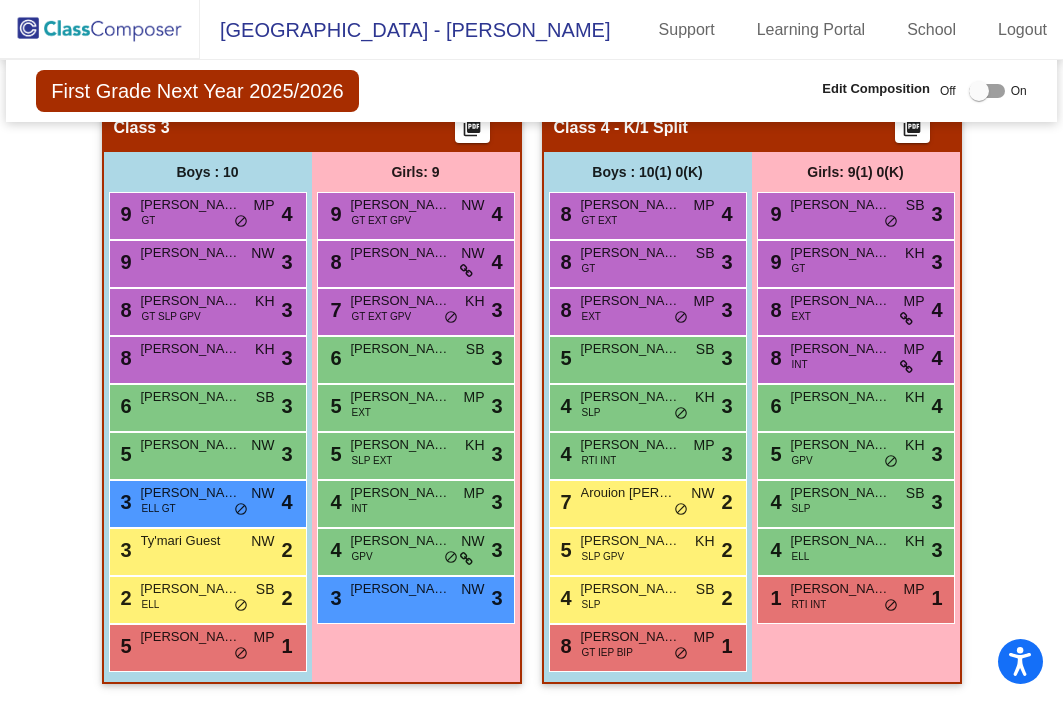 scroll, scrollTop: 1126, scrollLeft: 0, axis: vertical 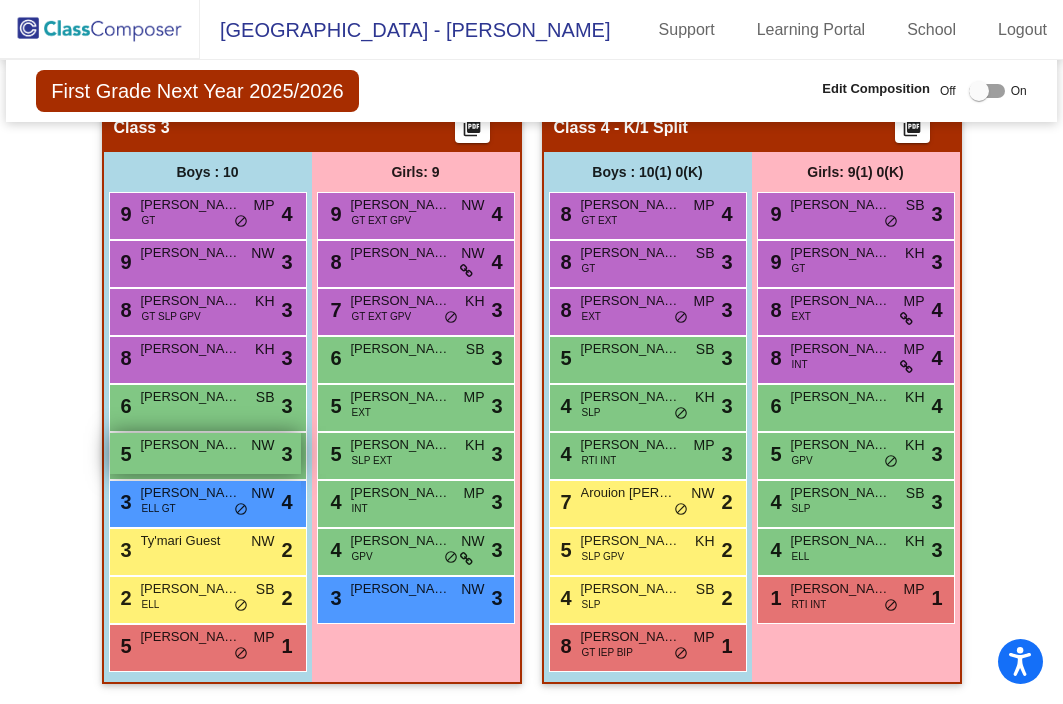 click on "Harlan Partin" at bounding box center (191, 445) 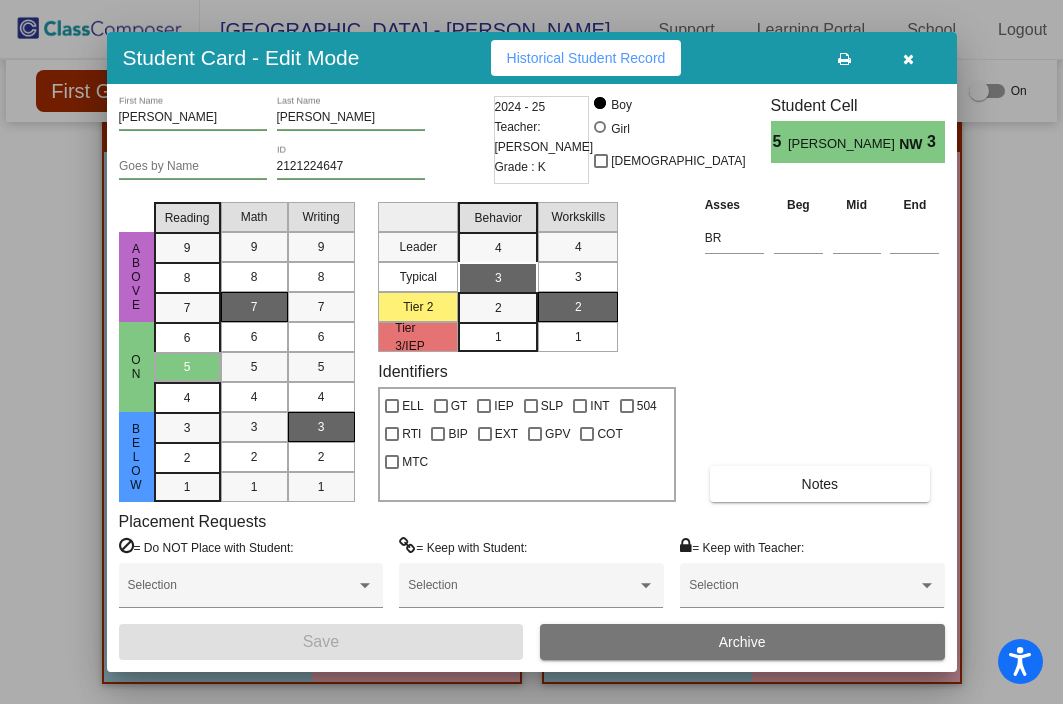 click at bounding box center (909, 58) 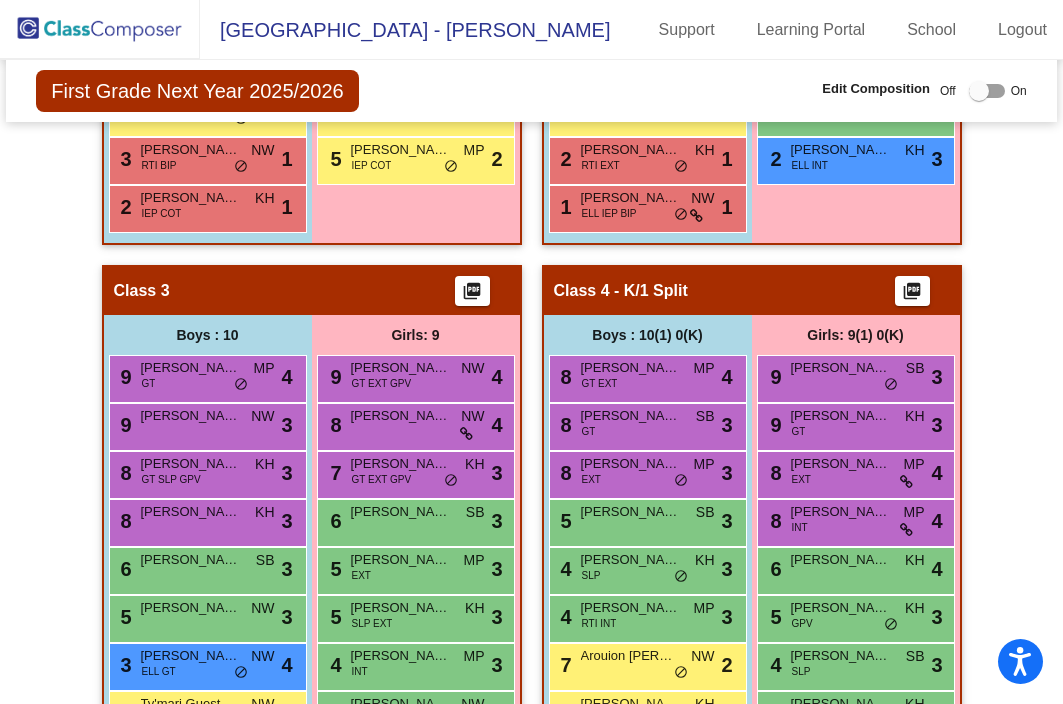 scroll, scrollTop: 960, scrollLeft: 0, axis: vertical 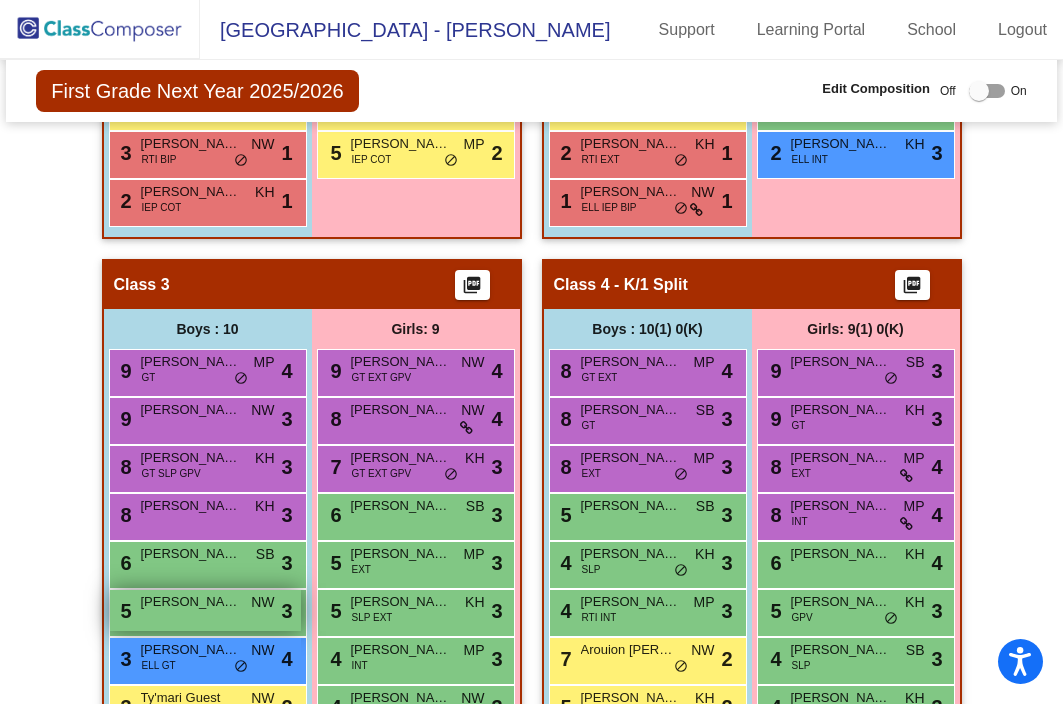 click on "Harlan Partin" at bounding box center (191, 602) 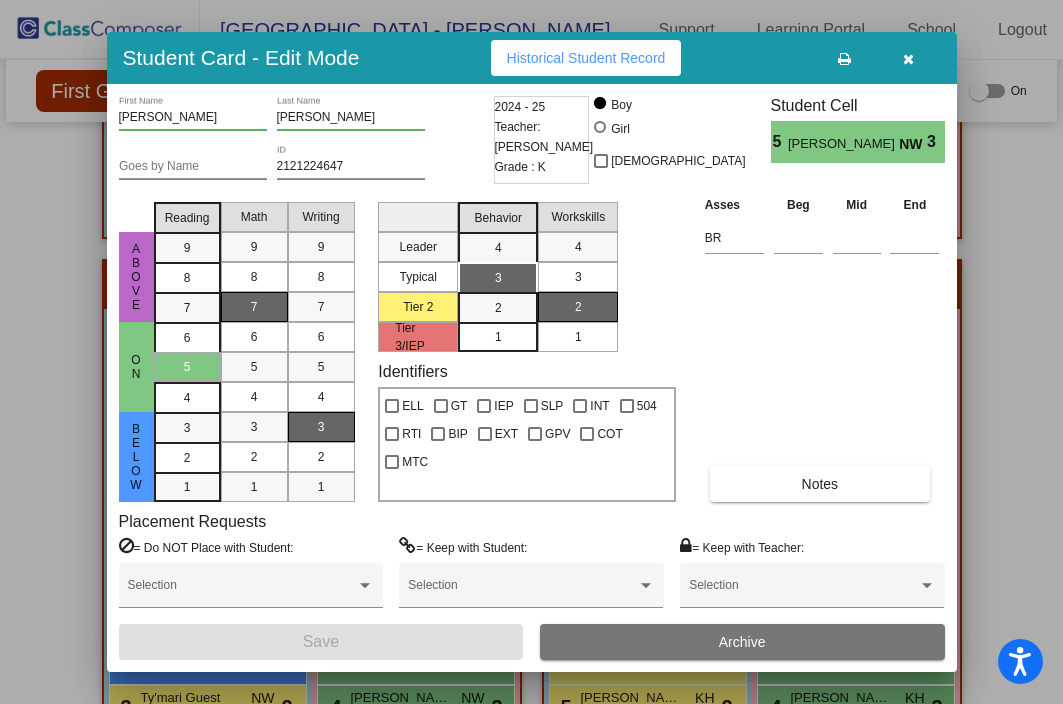 click at bounding box center [909, 58] 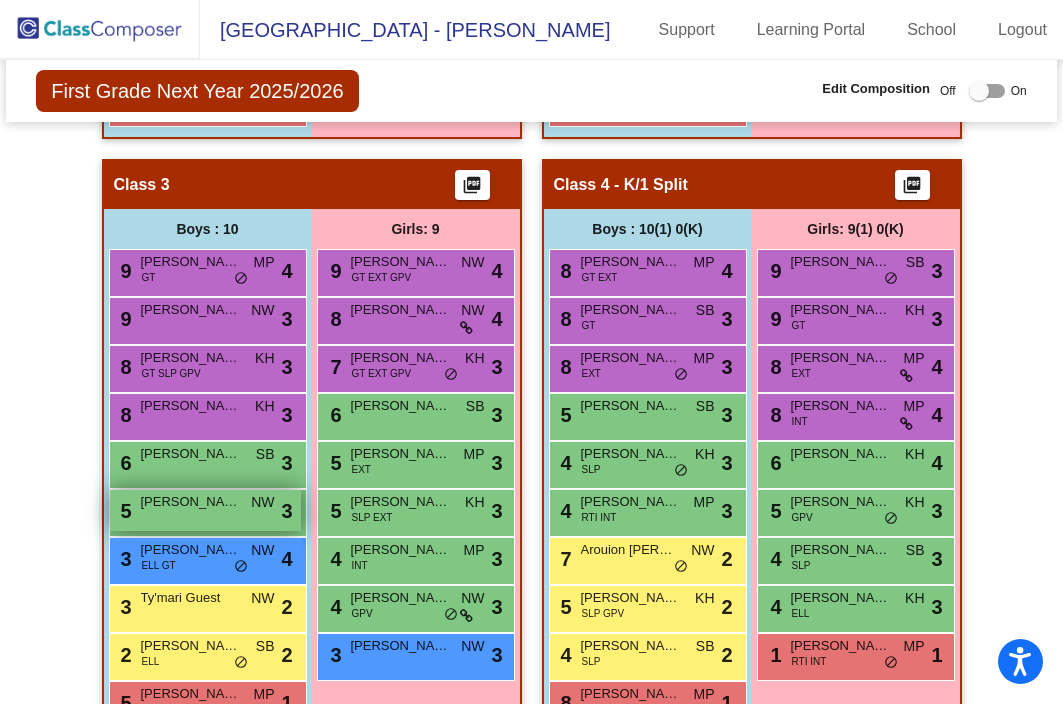 scroll, scrollTop: 1126, scrollLeft: 0, axis: vertical 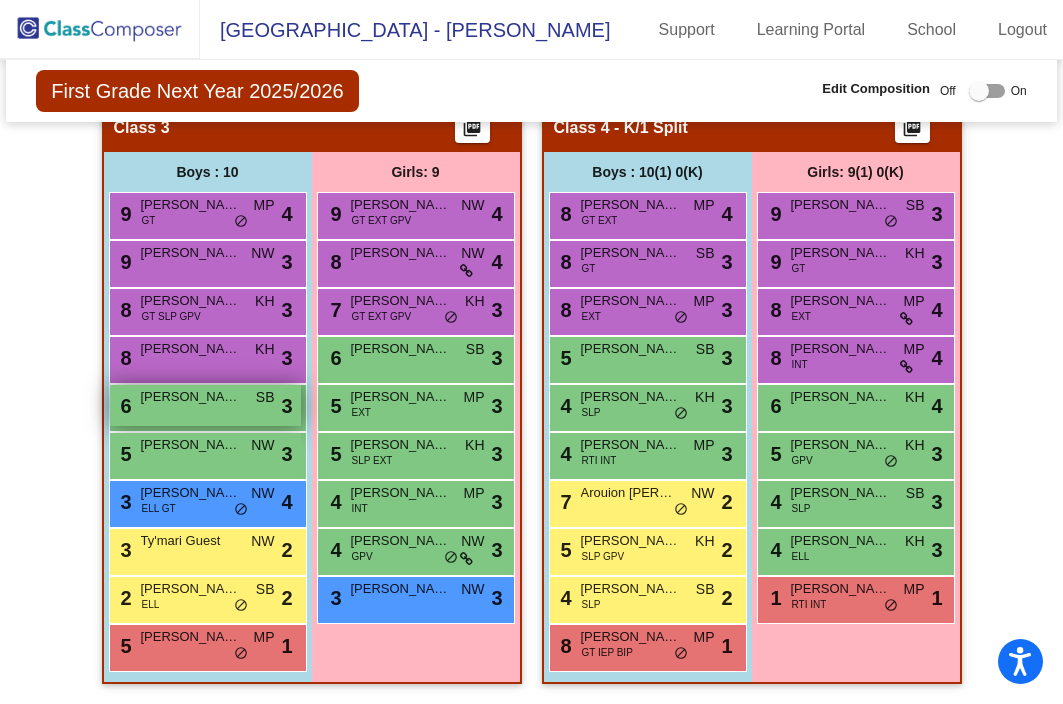 click on "6 Stephen Powell SB lock do_not_disturb_alt 3" at bounding box center (205, 405) 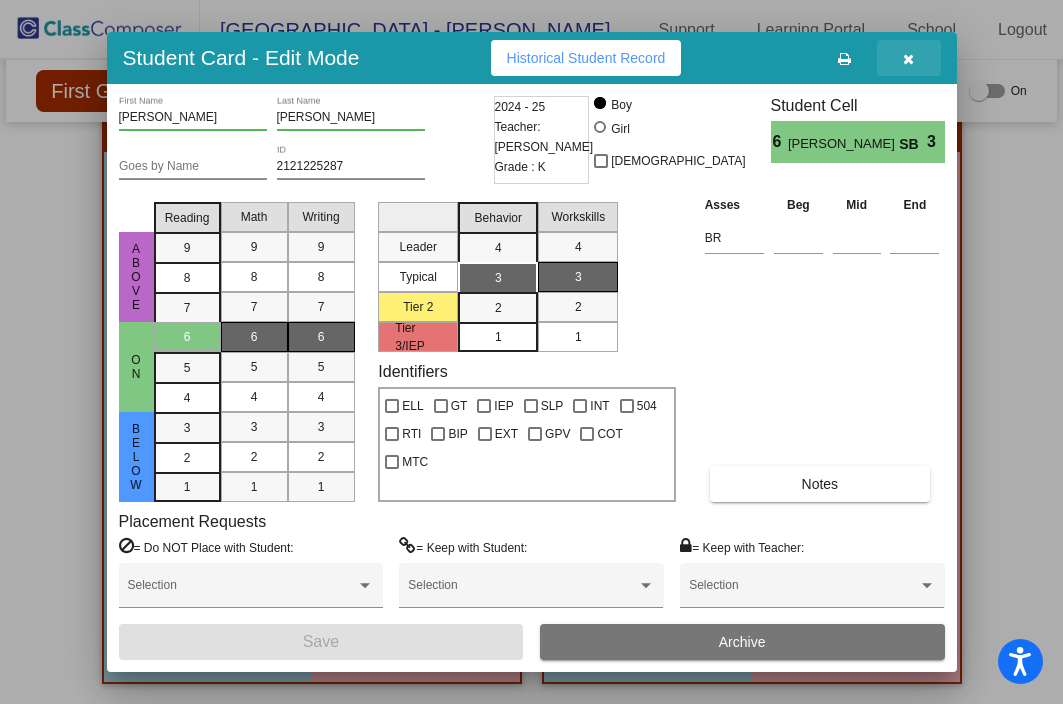 click at bounding box center (908, 59) 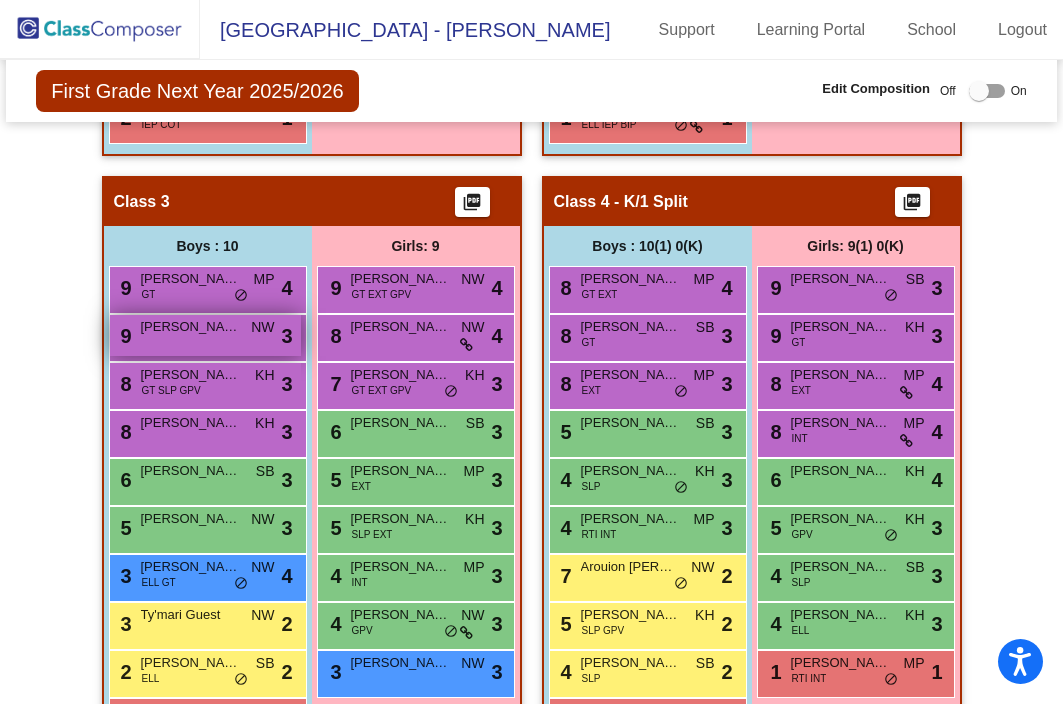 scroll, scrollTop: 1116, scrollLeft: 0, axis: vertical 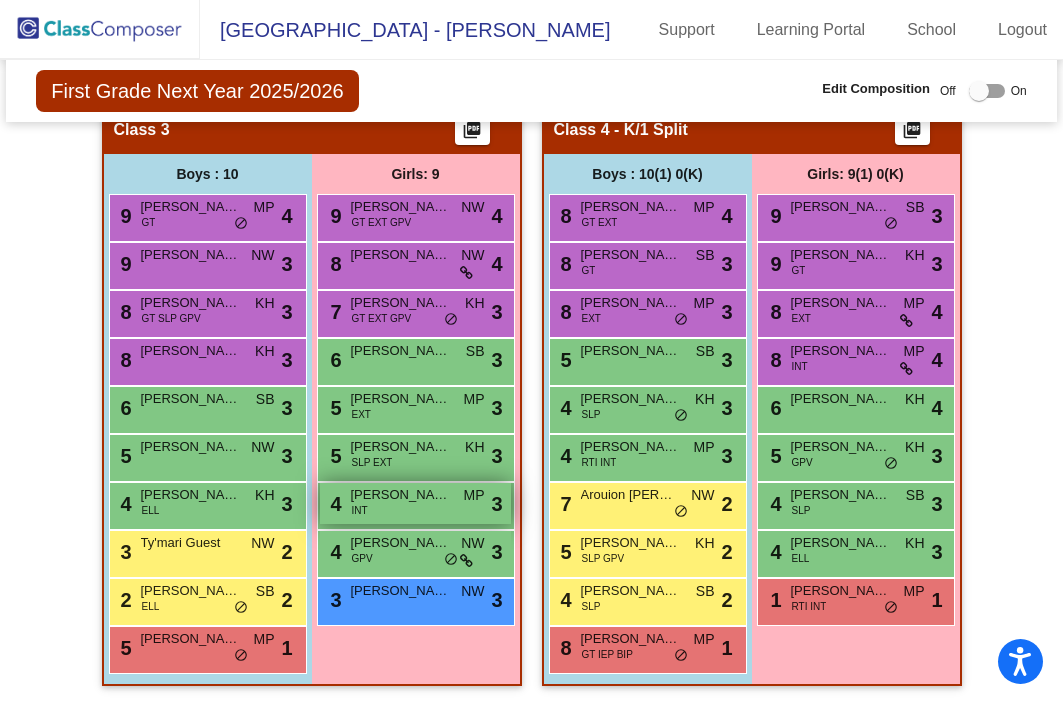 click on "[PERSON_NAME]" at bounding box center (401, 495) 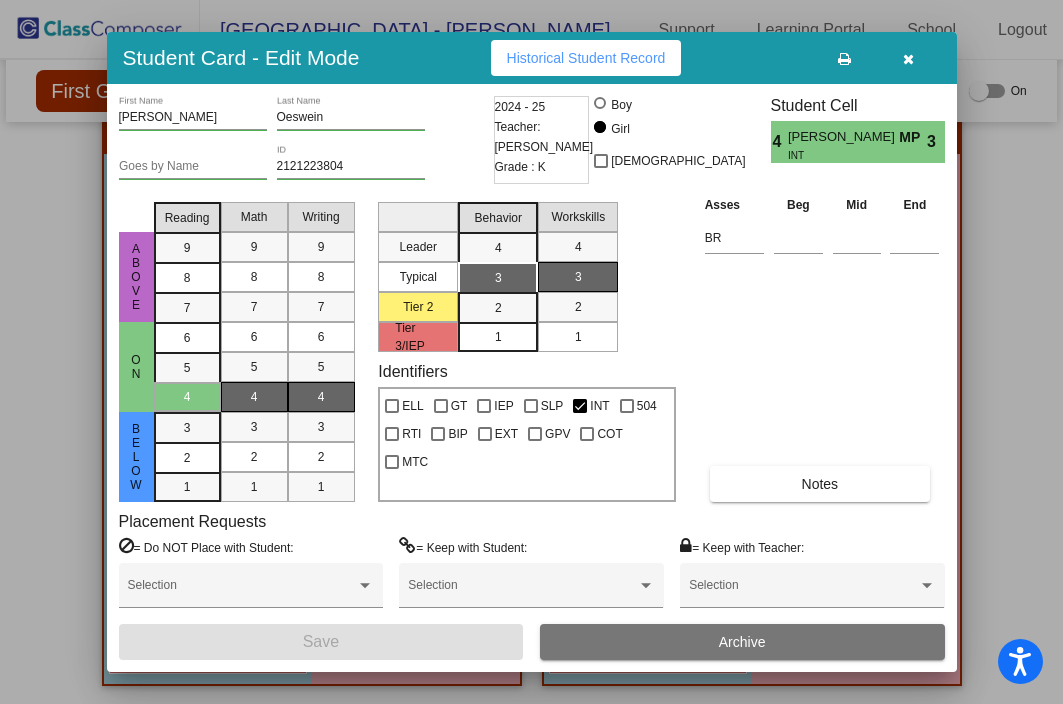 click at bounding box center (908, 59) 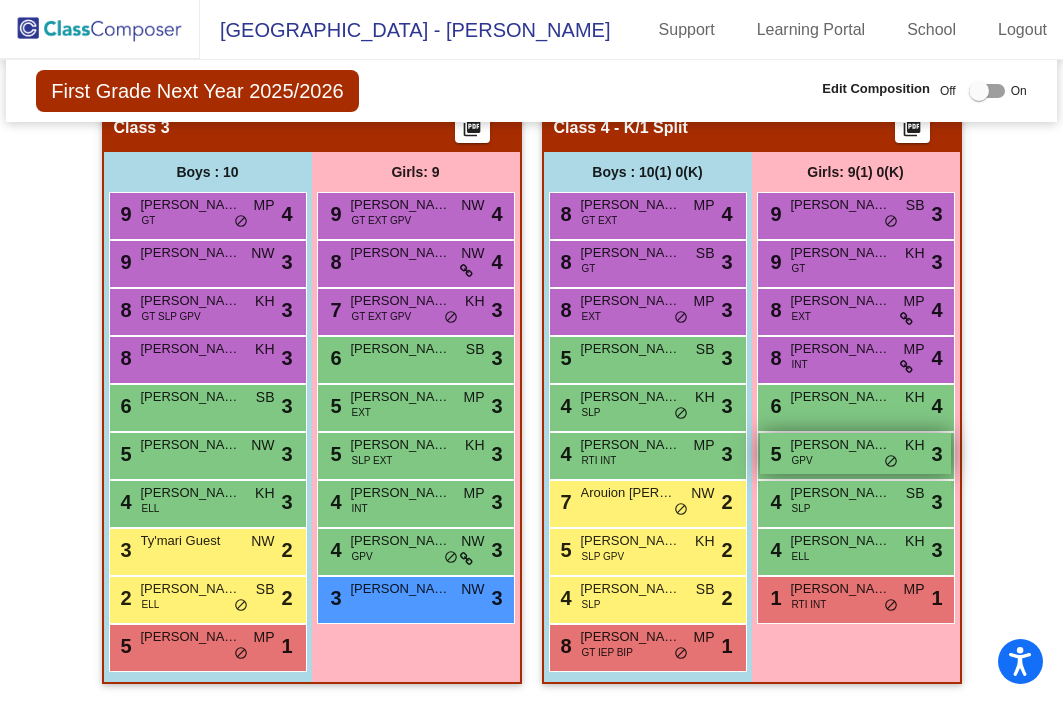 scroll, scrollTop: 913, scrollLeft: 0, axis: vertical 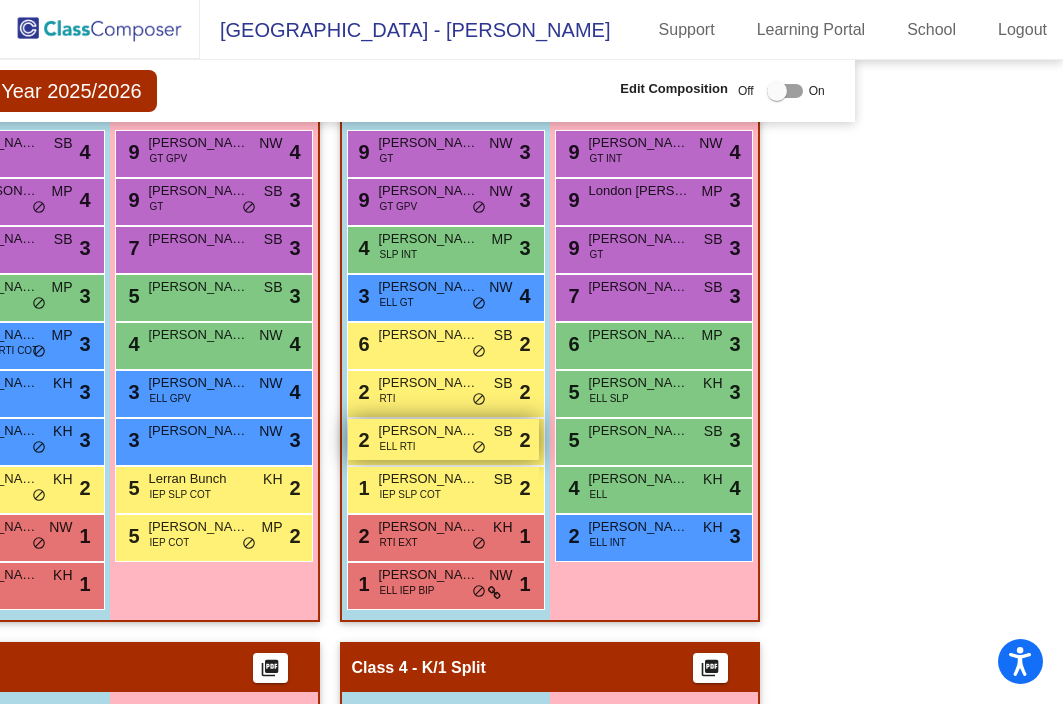 click on "[PERSON_NAME]" at bounding box center (429, 431) 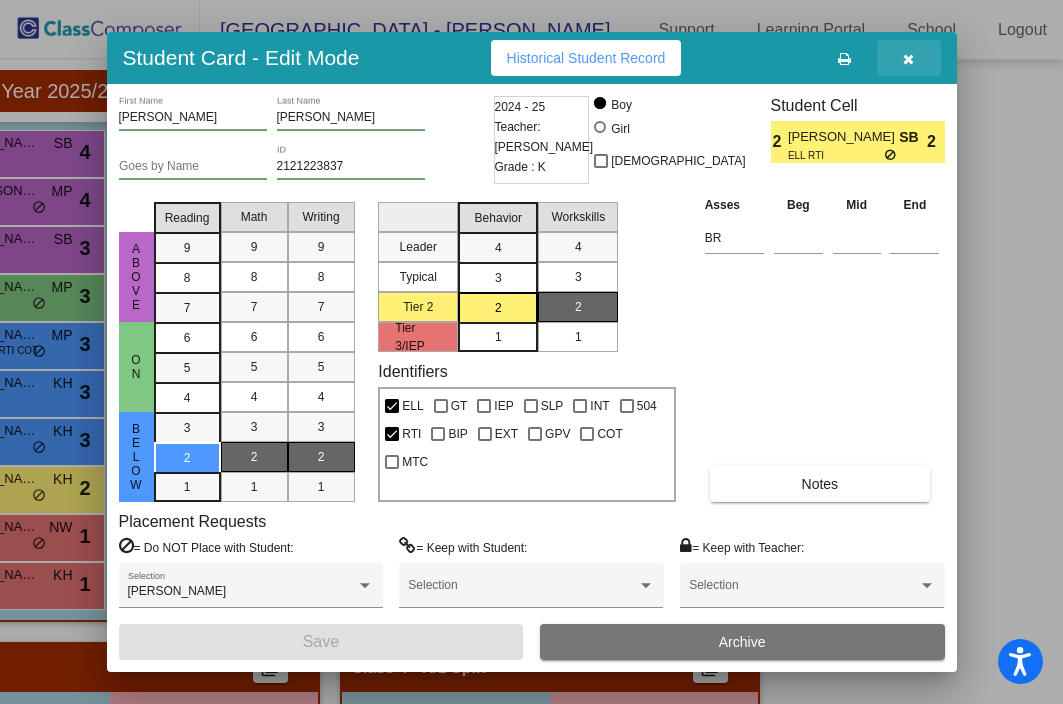 click at bounding box center (908, 59) 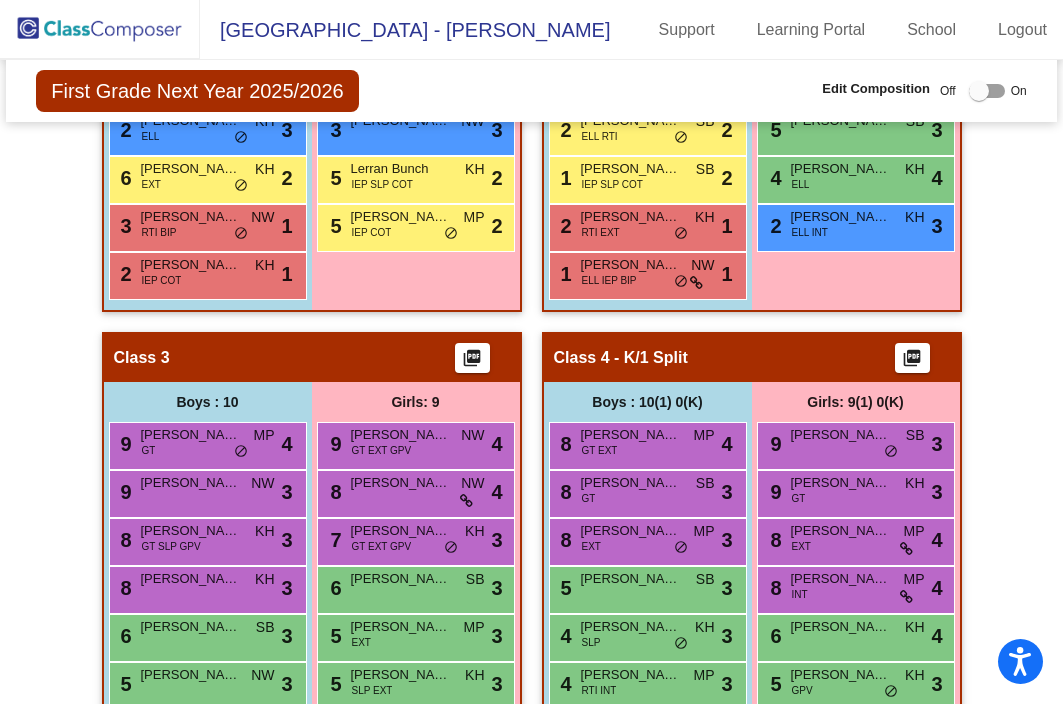 scroll, scrollTop: 877, scrollLeft: 0, axis: vertical 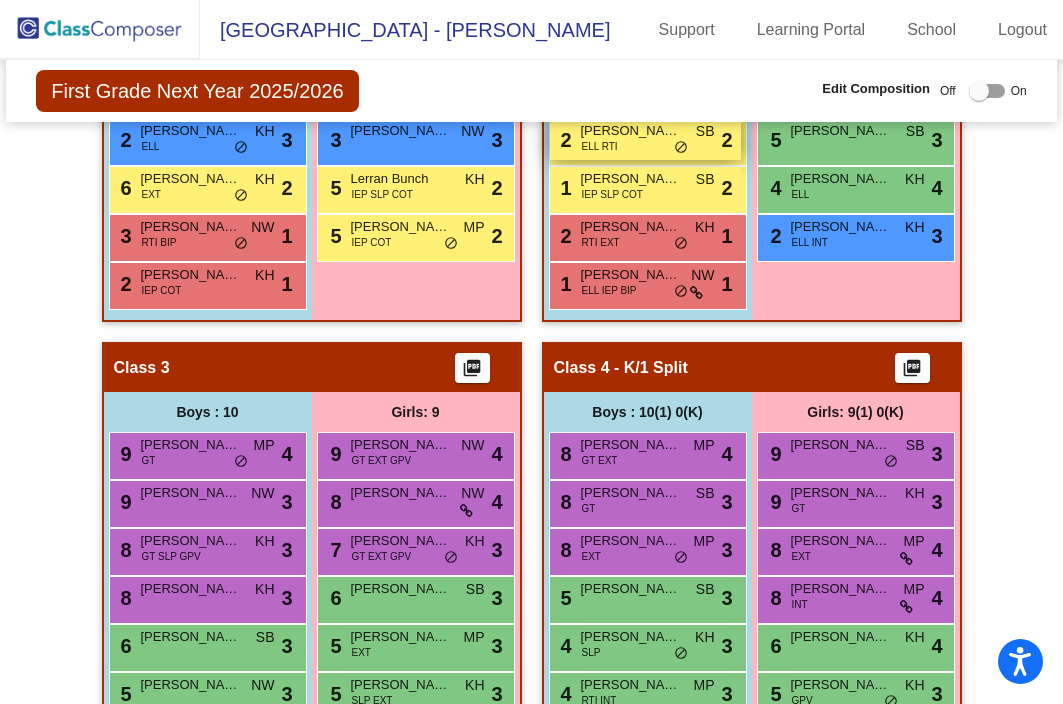 click on "[PERSON_NAME]" at bounding box center (631, 131) 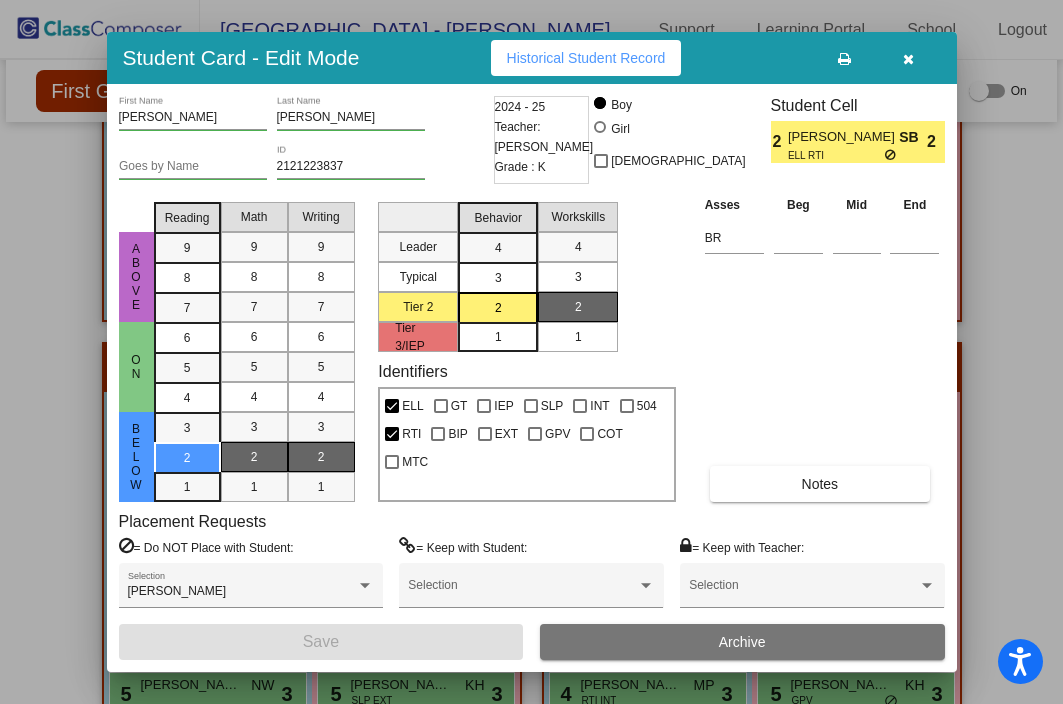 click at bounding box center (908, 59) 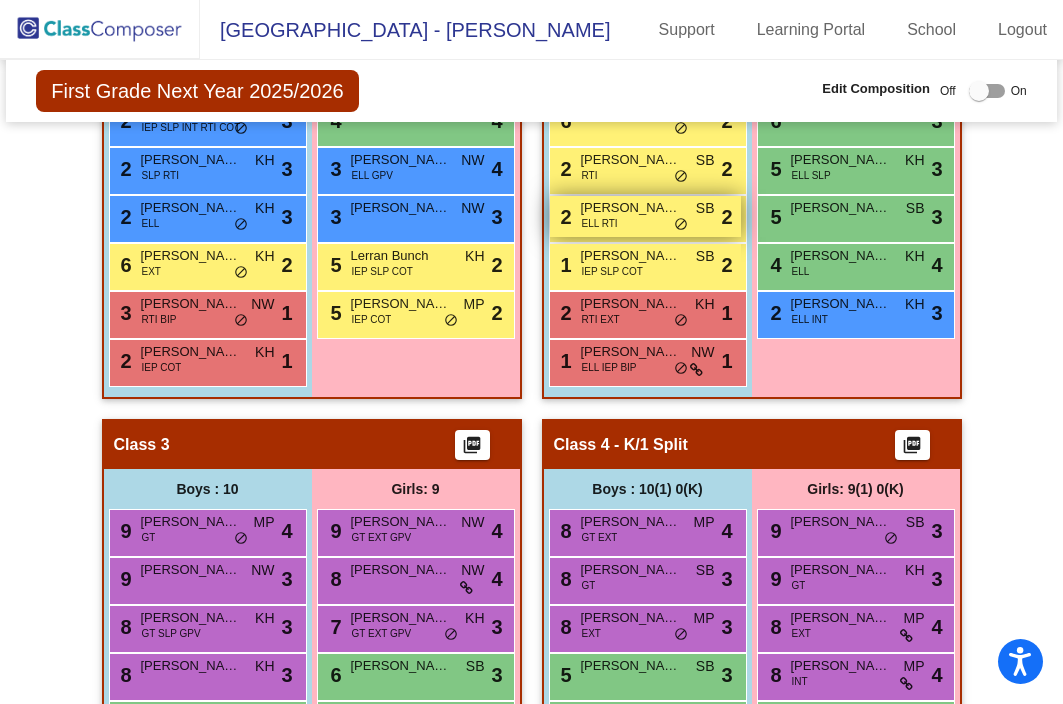 scroll, scrollTop: 796, scrollLeft: 0, axis: vertical 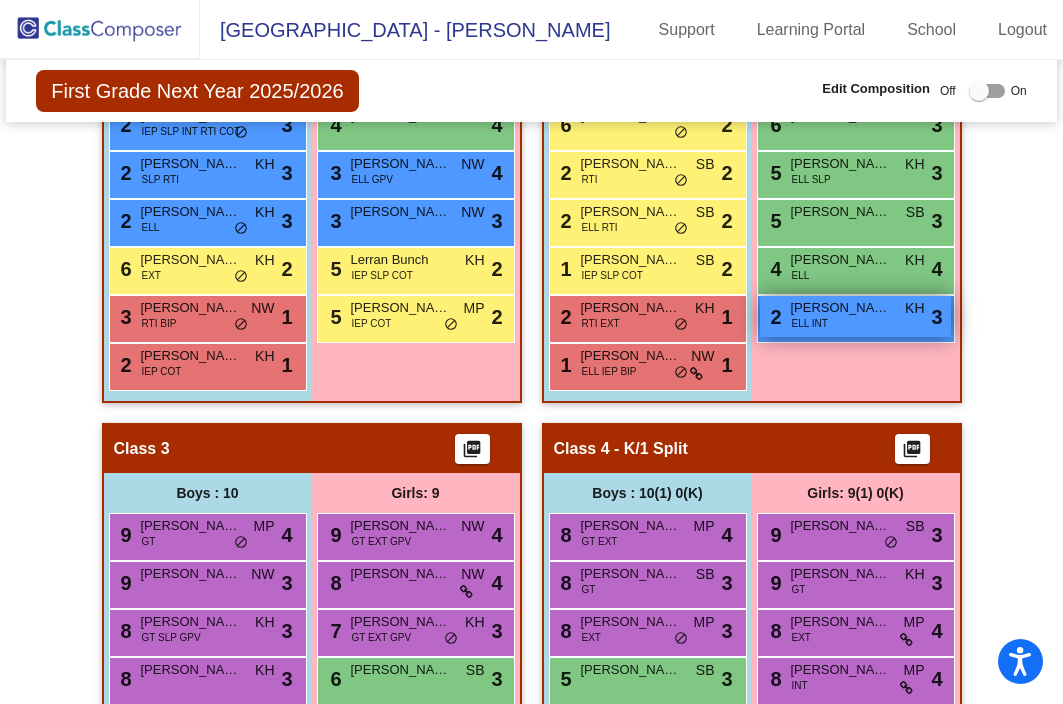 click on "2 Alisson Reyes Gonzalez ELL INT KH lock do_not_disturb_alt 3" at bounding box center [855, 316] 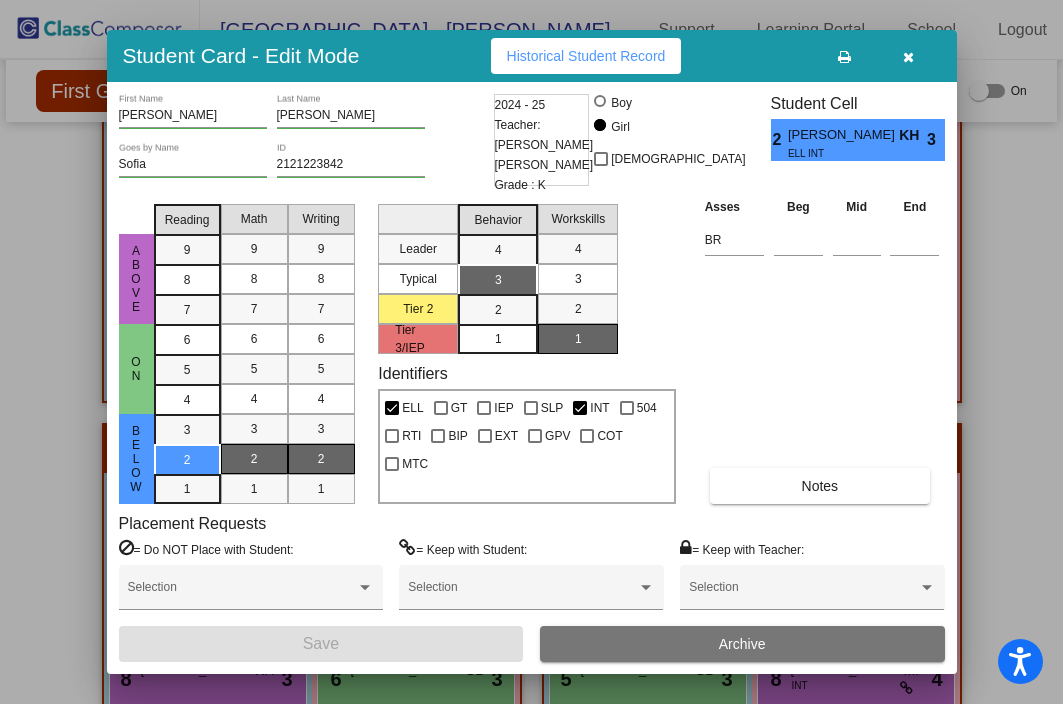 click at bounding box center (908, 57) 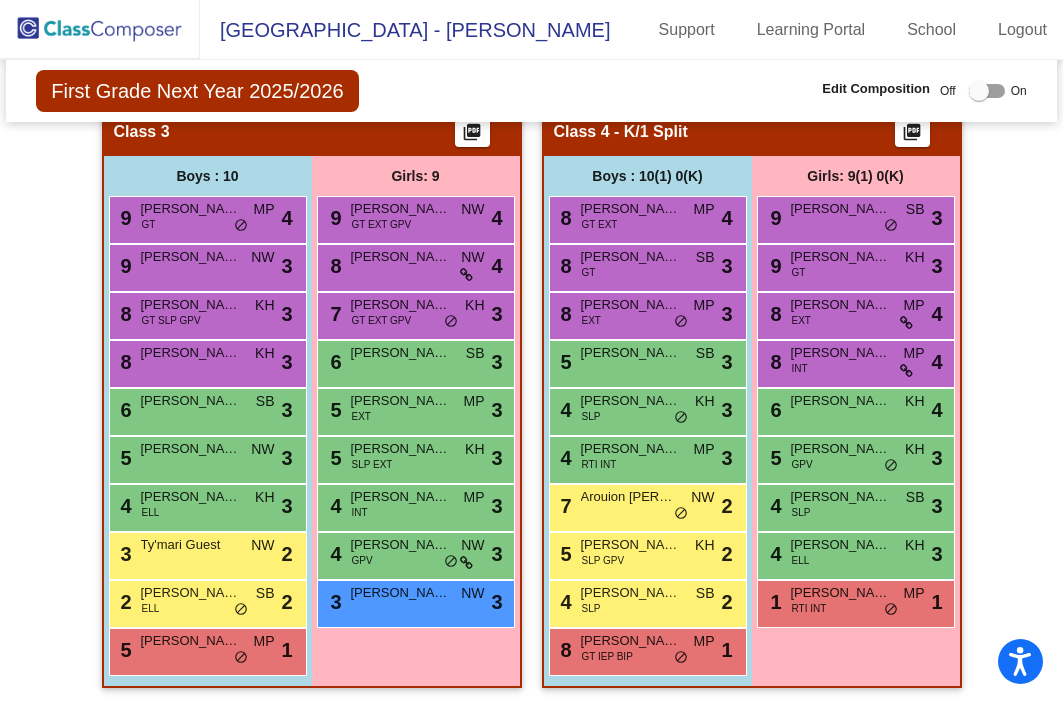 scroll, scrollTop: 1126, scrollLeft: 0, axis: vertical 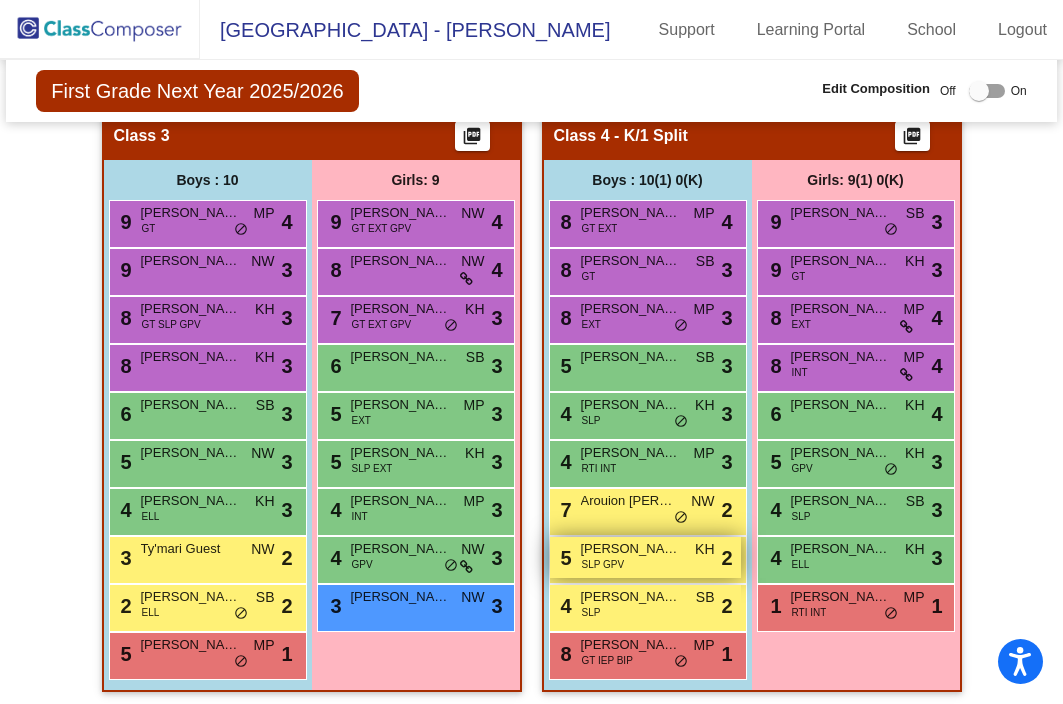 click on "5 Hunter Gray SLP GPV KH lock do_not_disturb_alt 2" at bounding box center [645, 557] 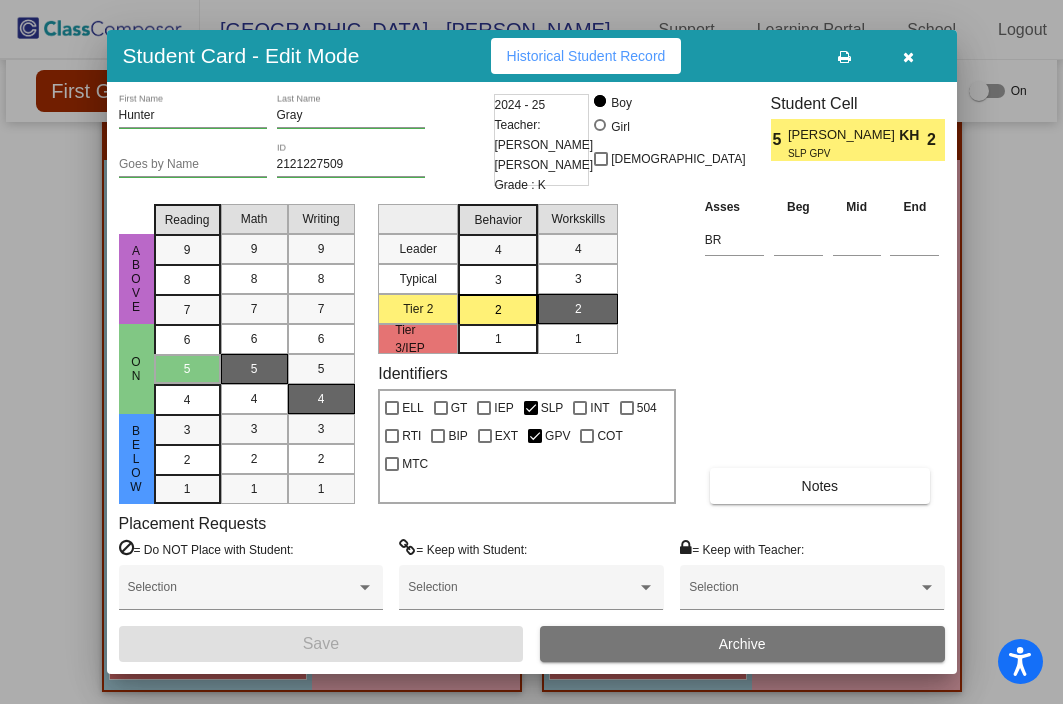 click at bounding box center (909, 56) 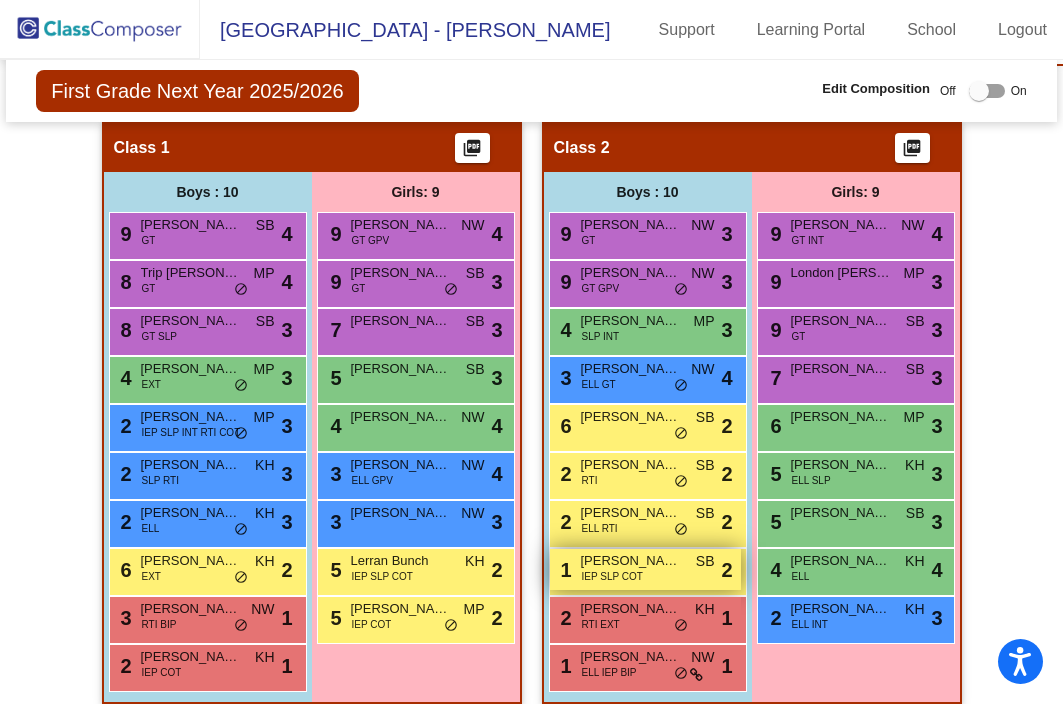 scroll, scrollTop: 494, scrollLeft: 0, axis: vertical 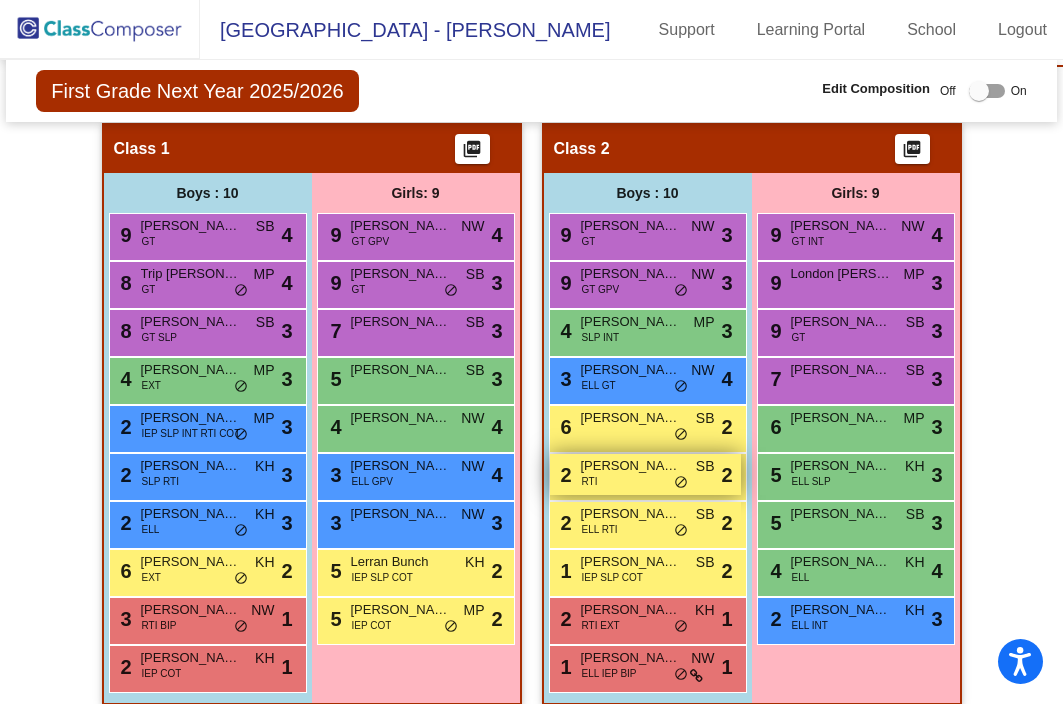 click on "RTI" at bounding box center (590, 481) 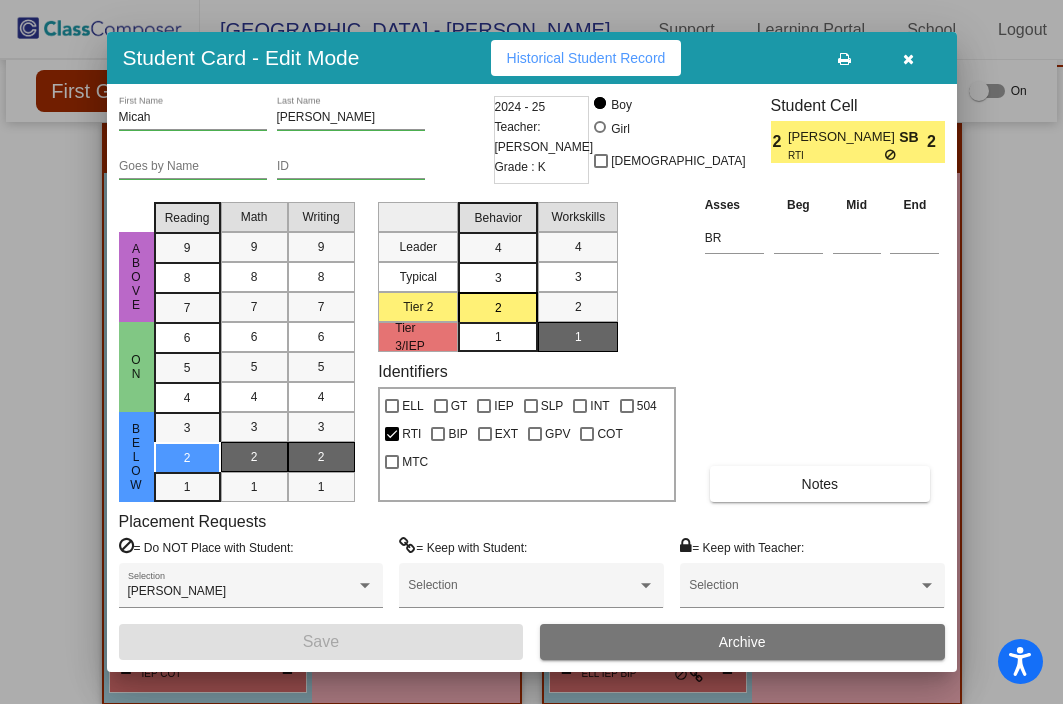 click at bounding box center [908, 59] 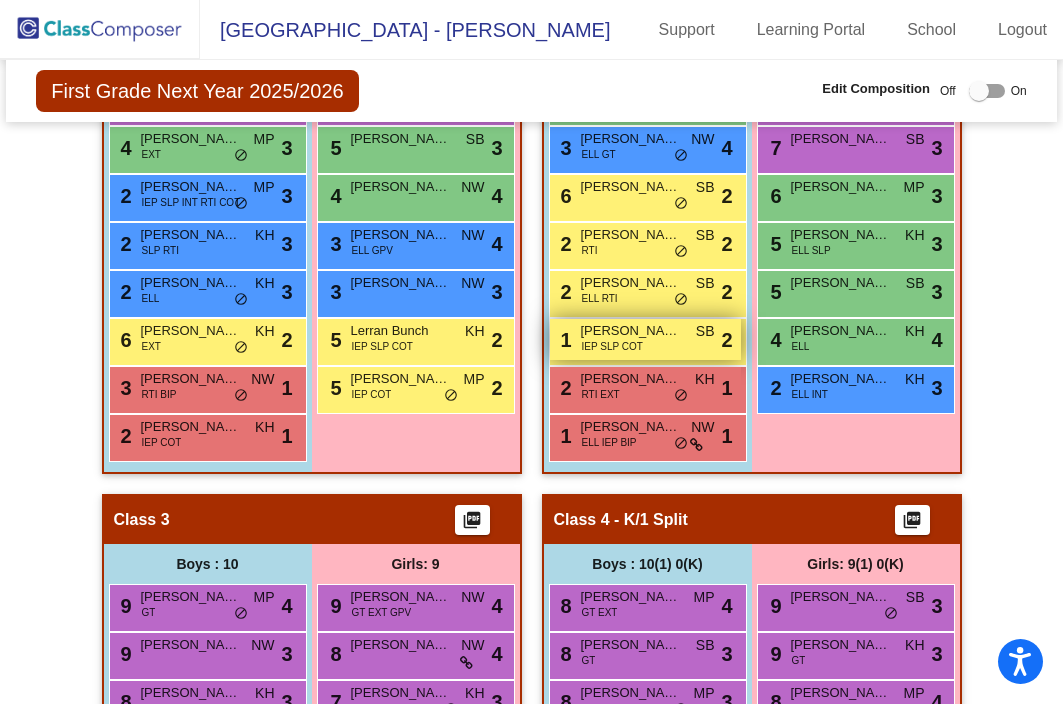 scroll, scrollTop: 718, scrollLeft: 0, axis: vertical 